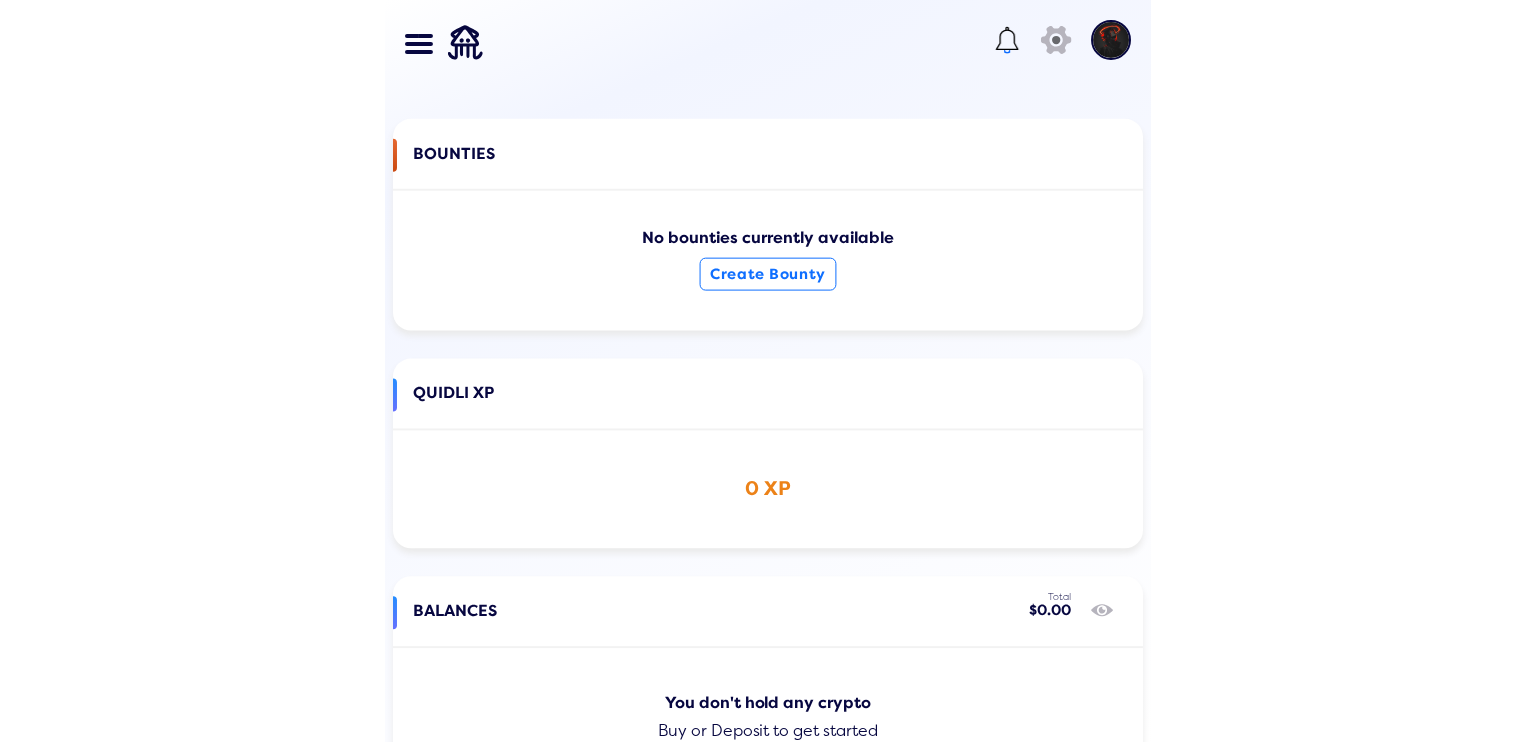 scroll, scrollTop: 0, scrollLeft: 0, axis: both 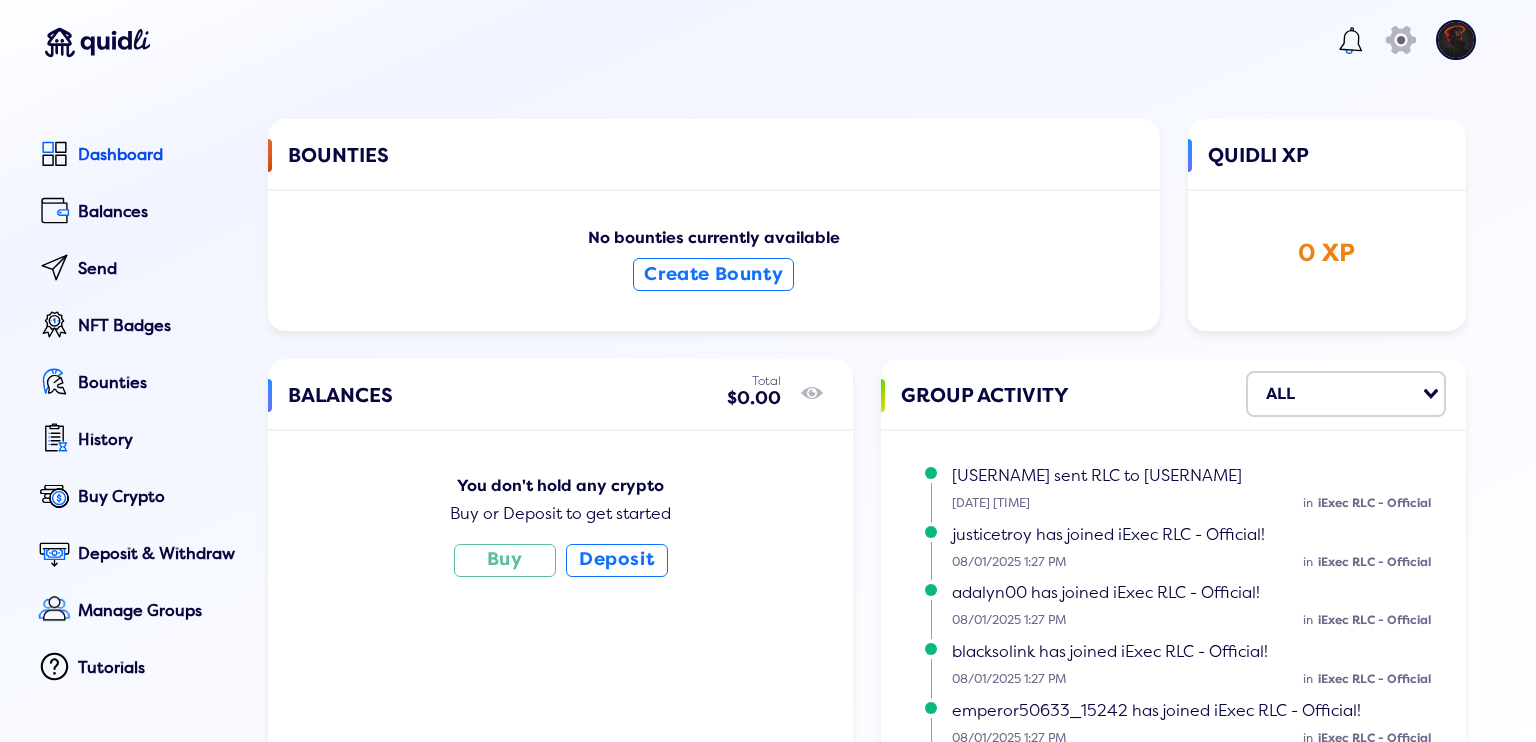 click at bounding box center [1461, 54] 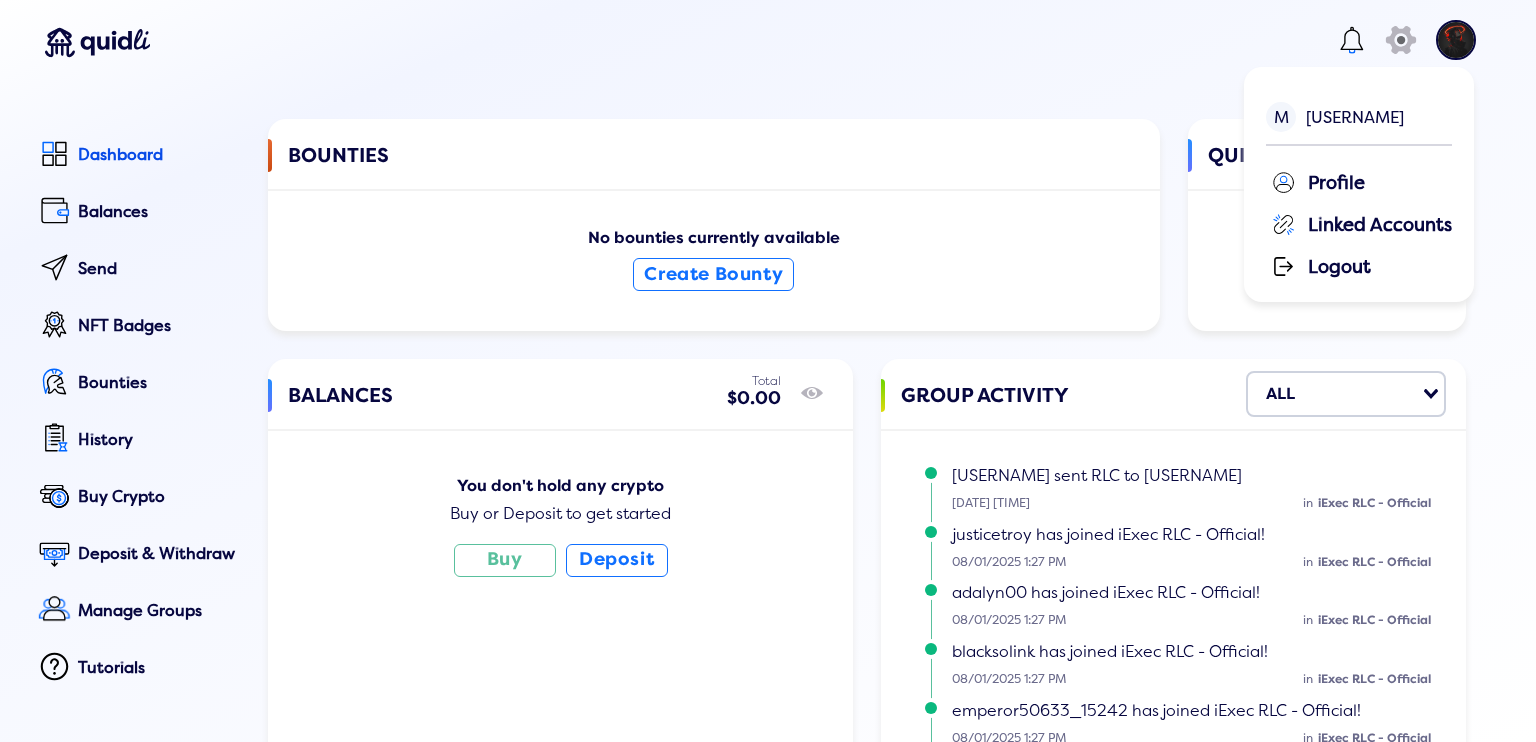 click at bounding box center [1456, 40] 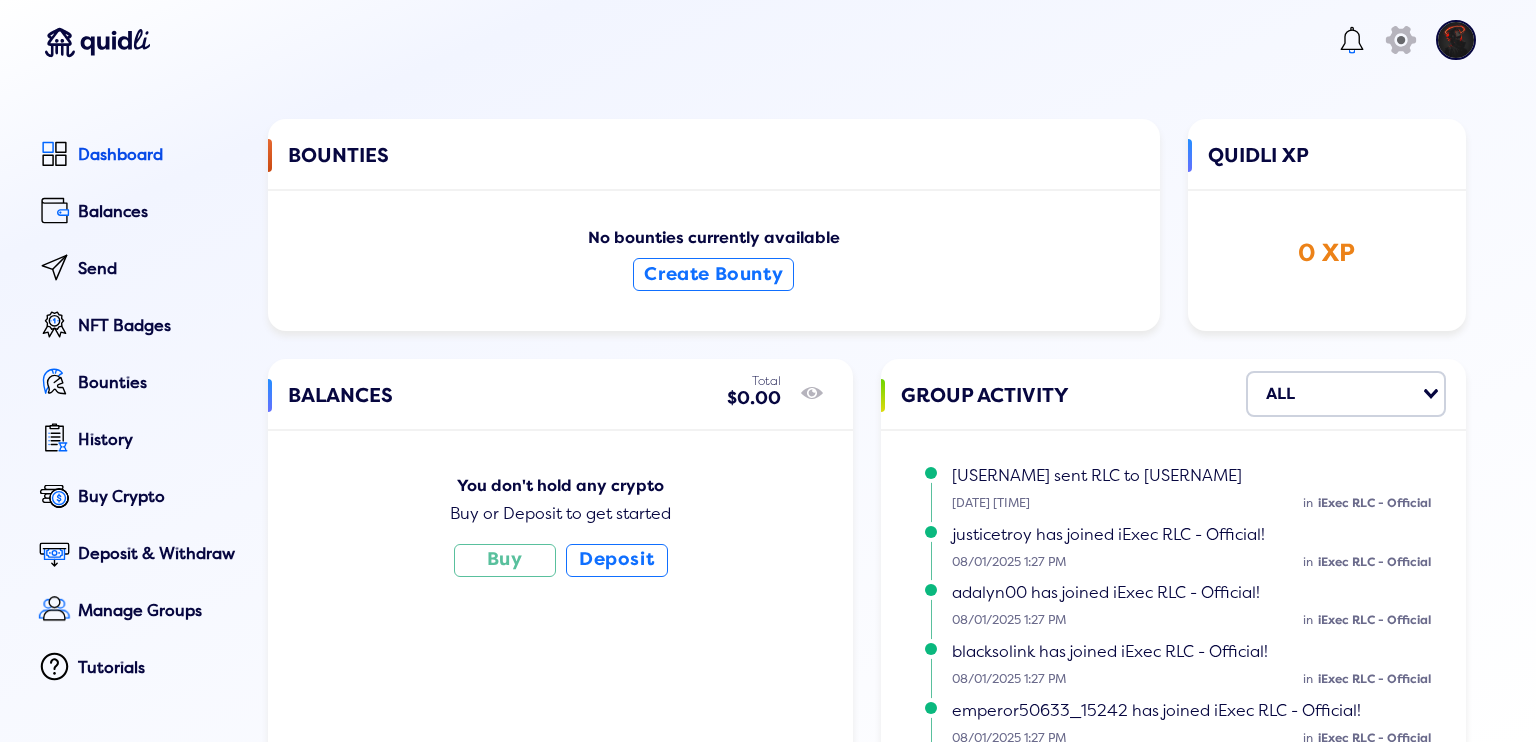 click at bounding box center [1456, 40] 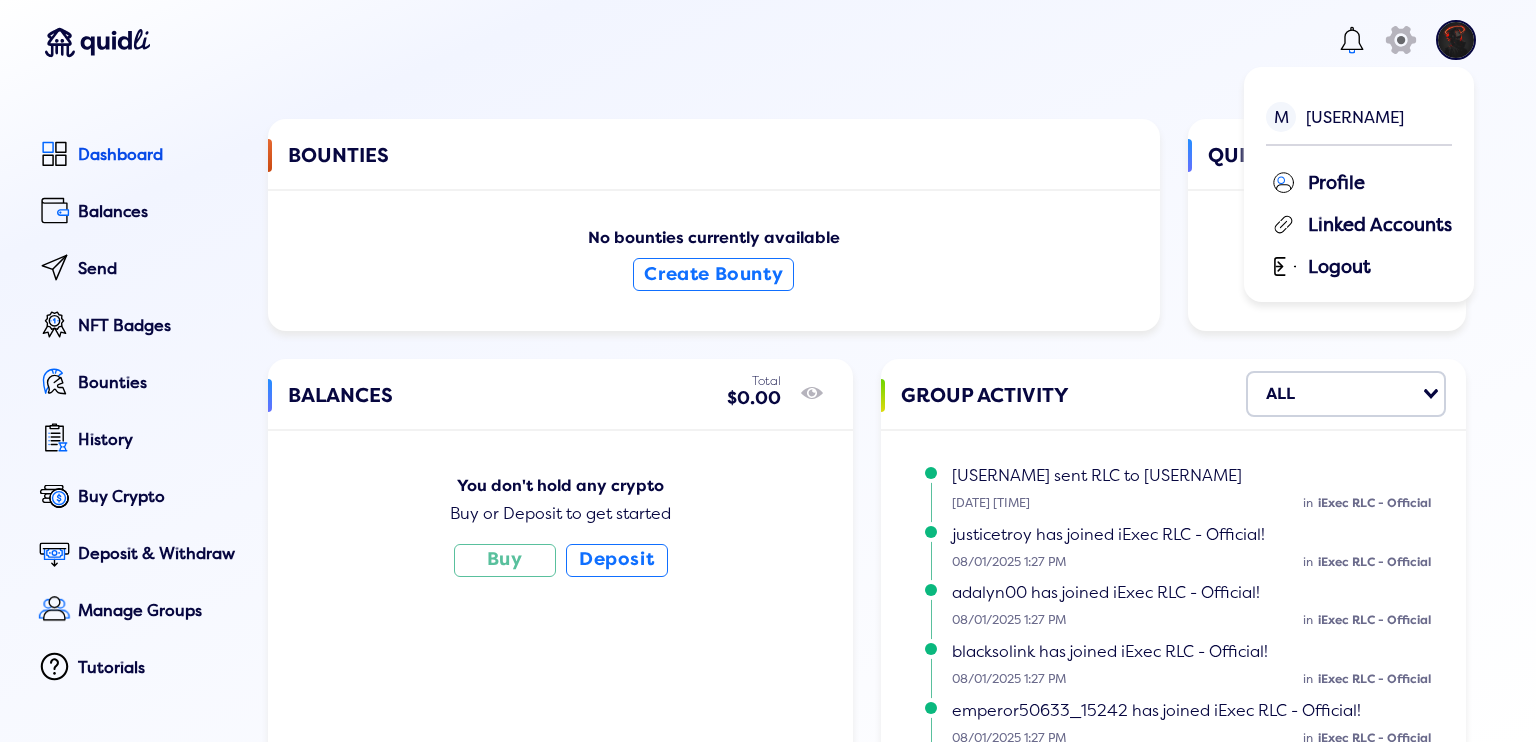 click on "Logout" 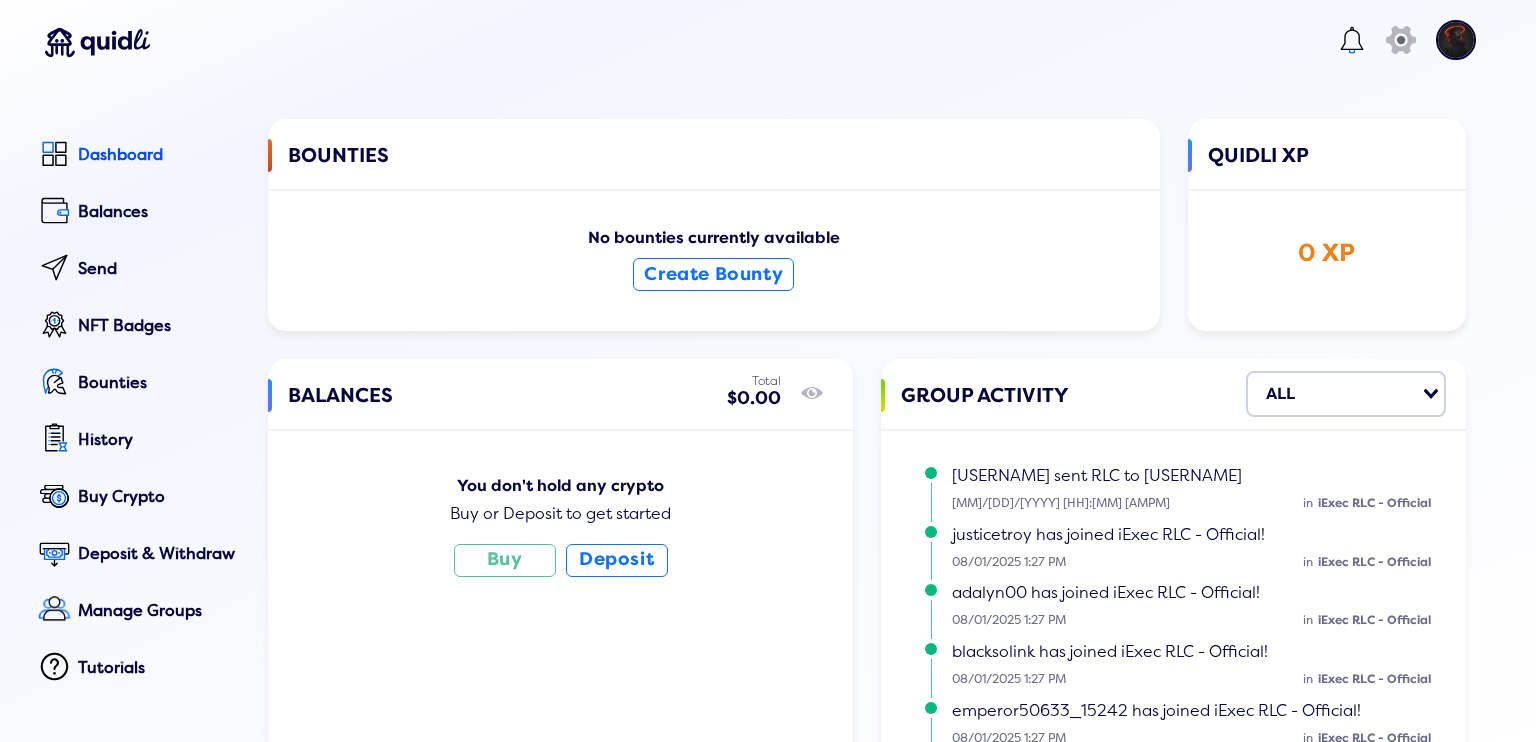 scroll, scrollTop: 0, scrollLeft: 0, axis: both 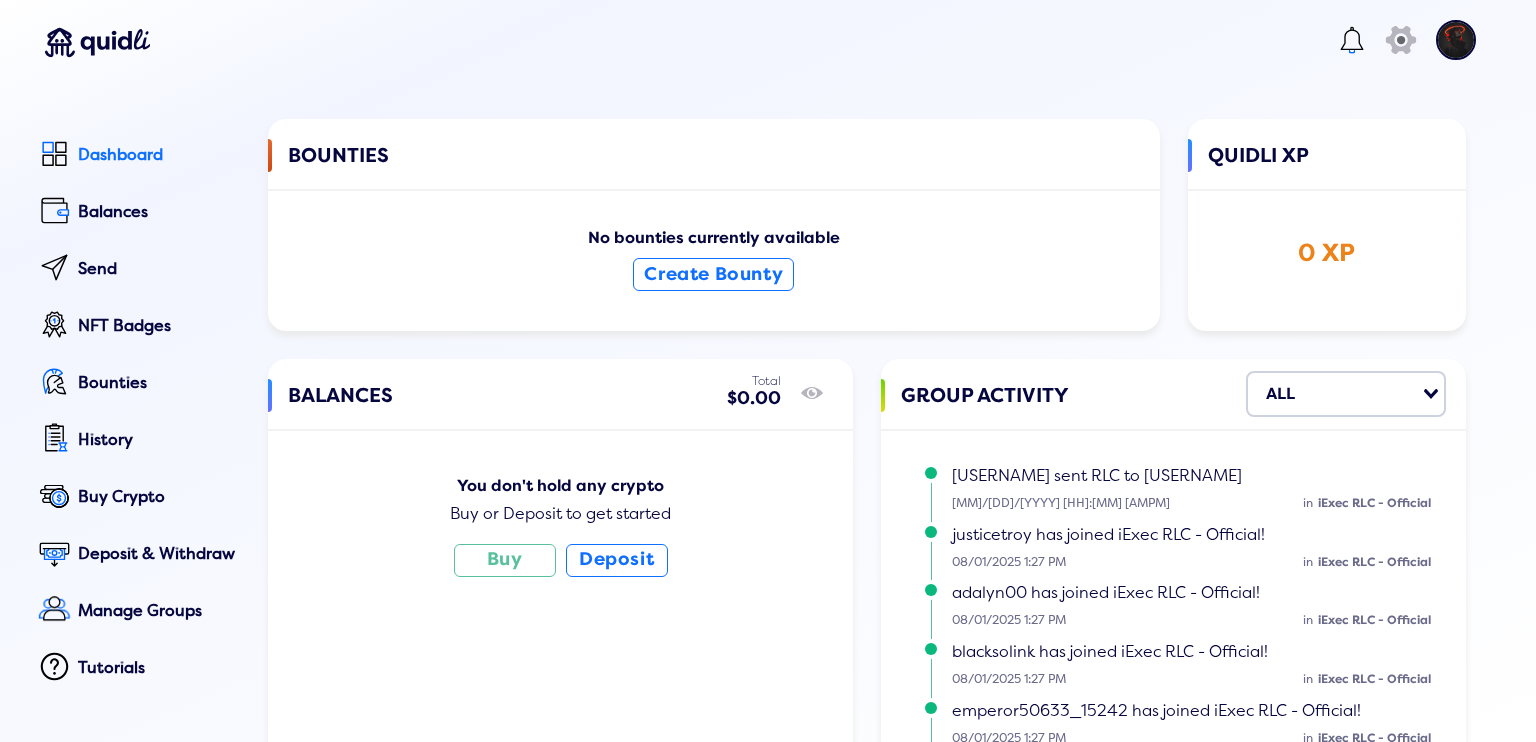 click on "Dashboard" 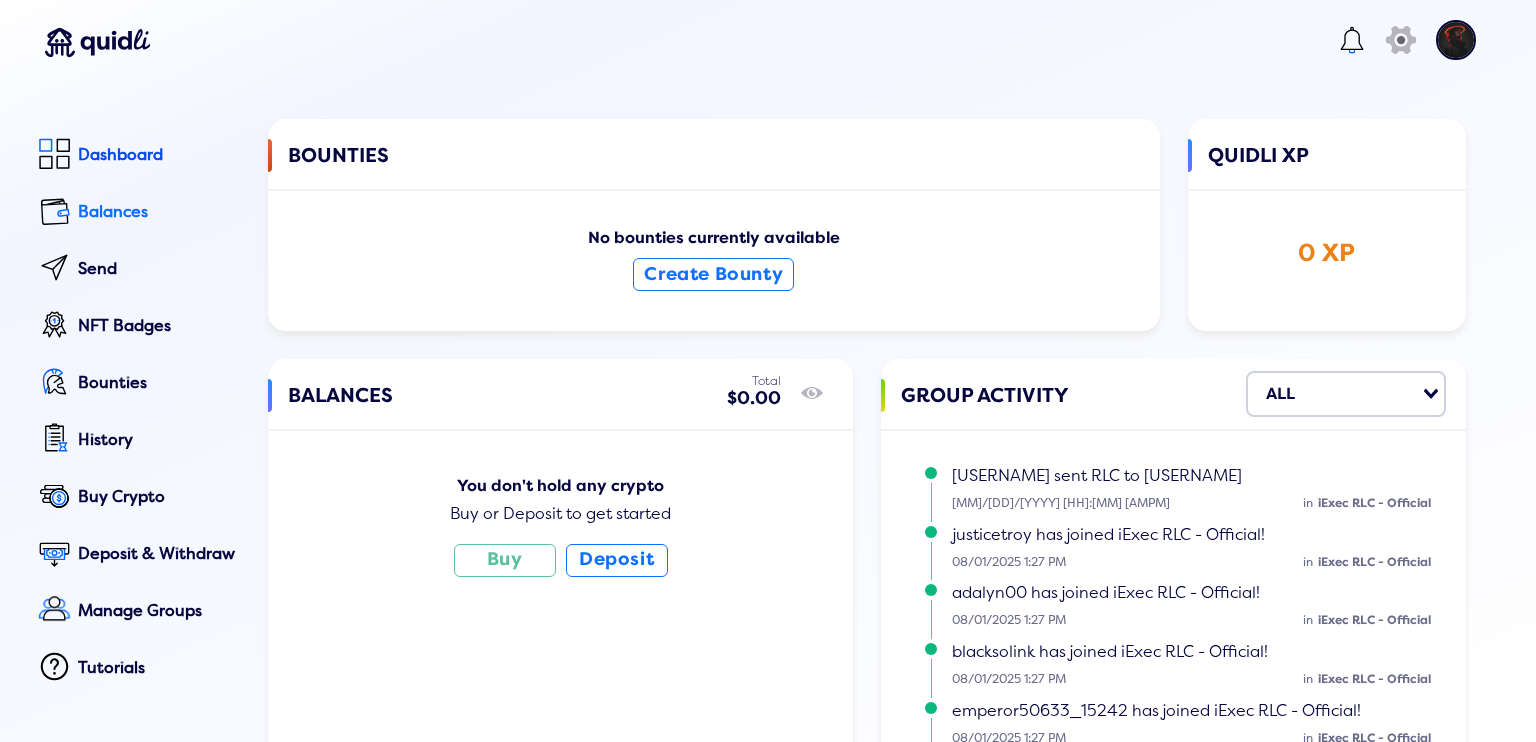 click on "Balances" 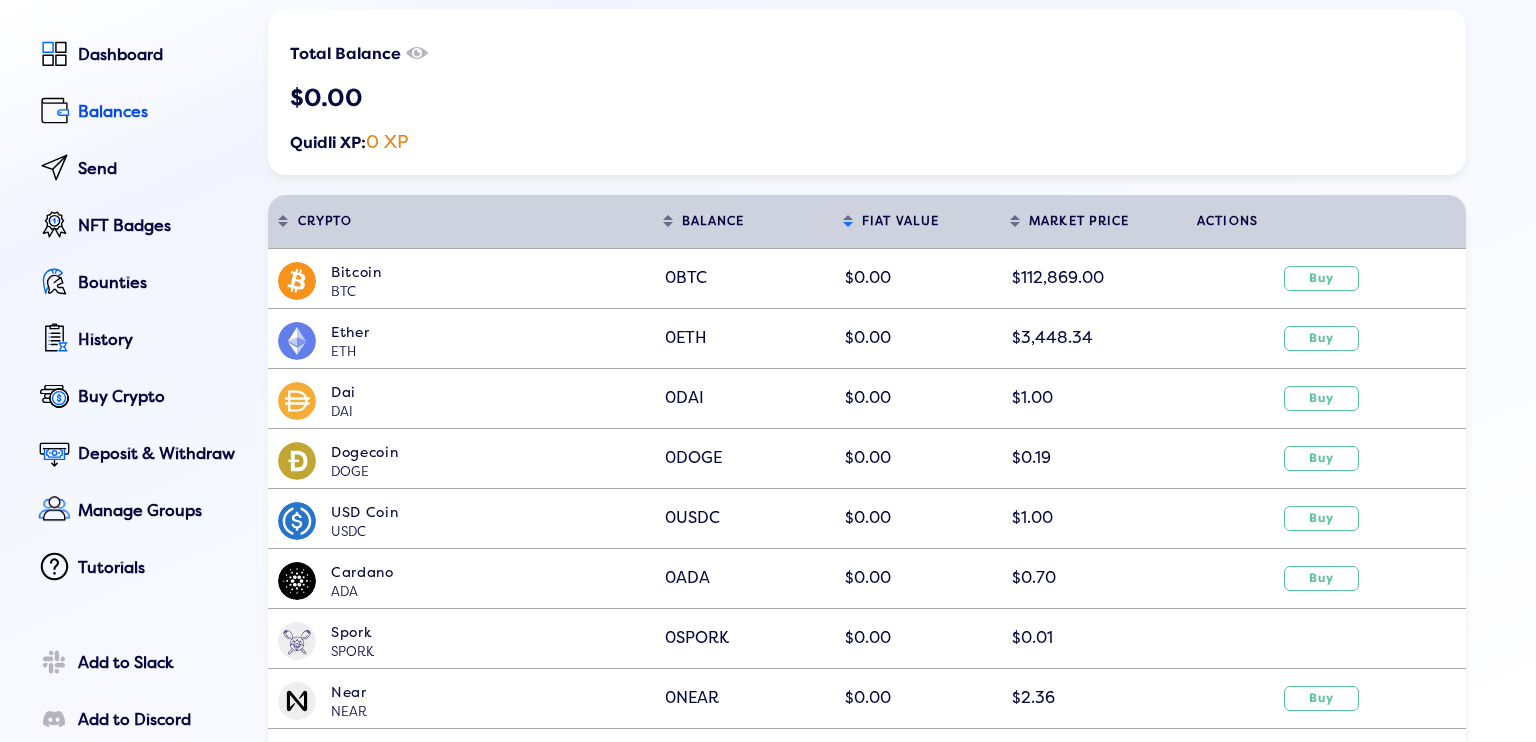scroll, scrollTop: 0, scrollLeft: 0, axis: both 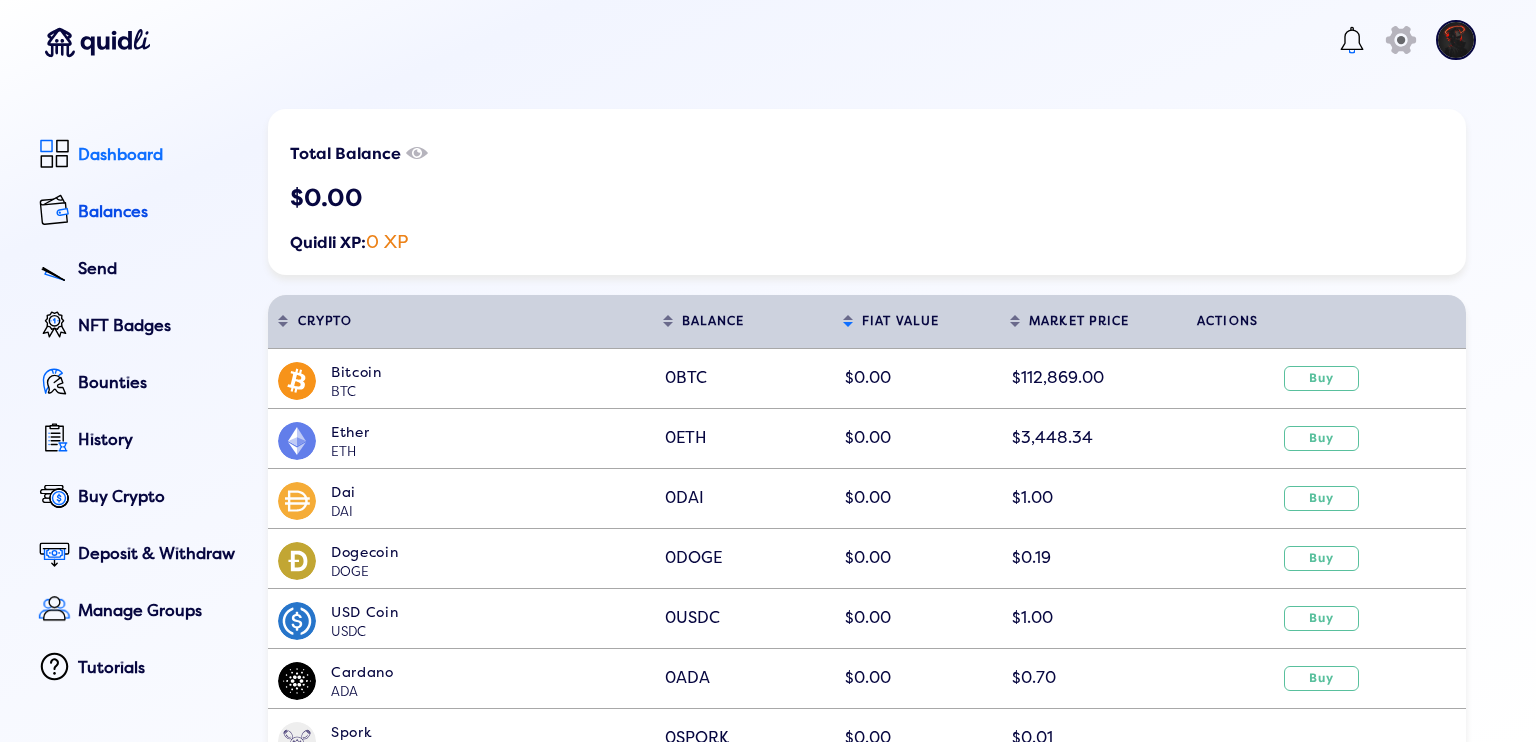 click on "Dashboard" 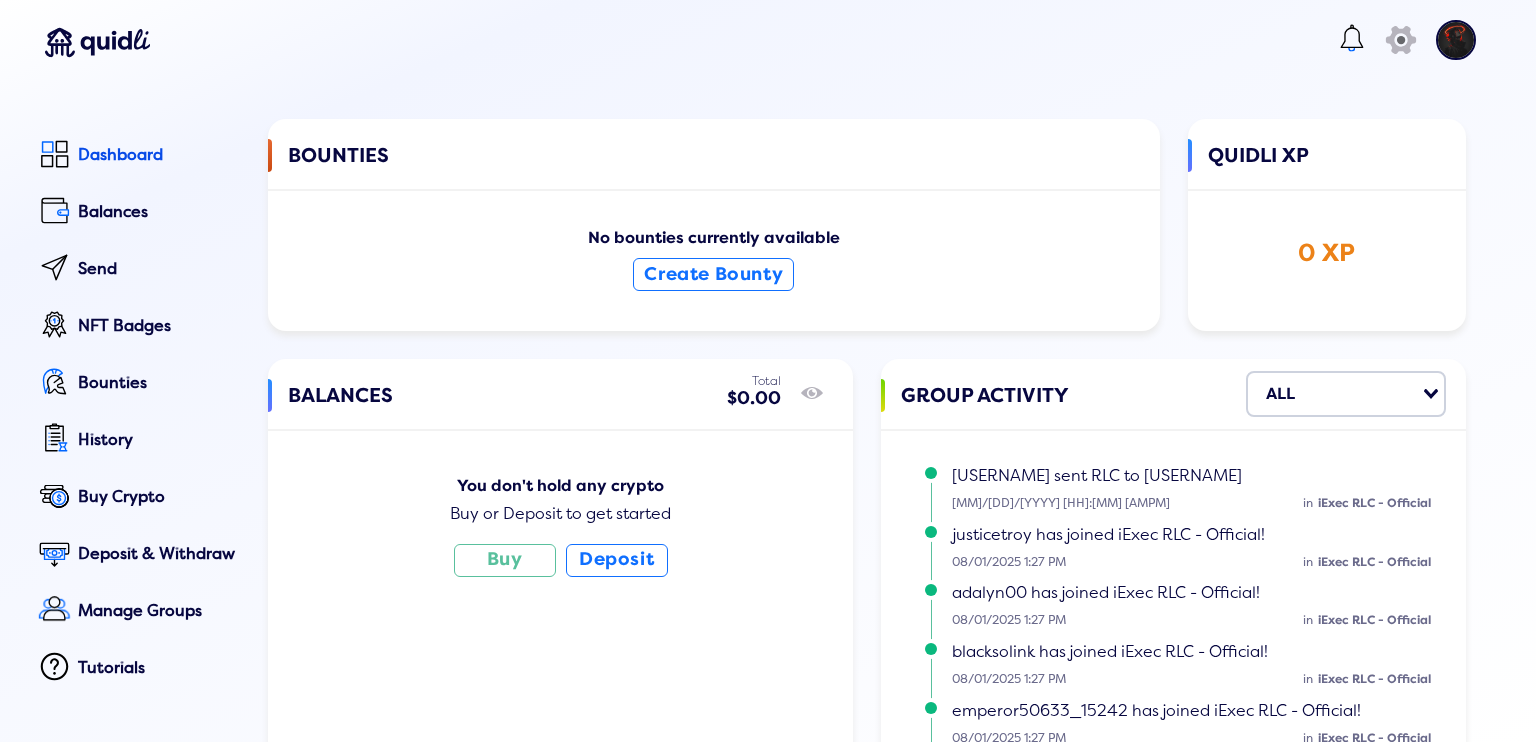 click on "icon" at bounding box center (1411, 44) 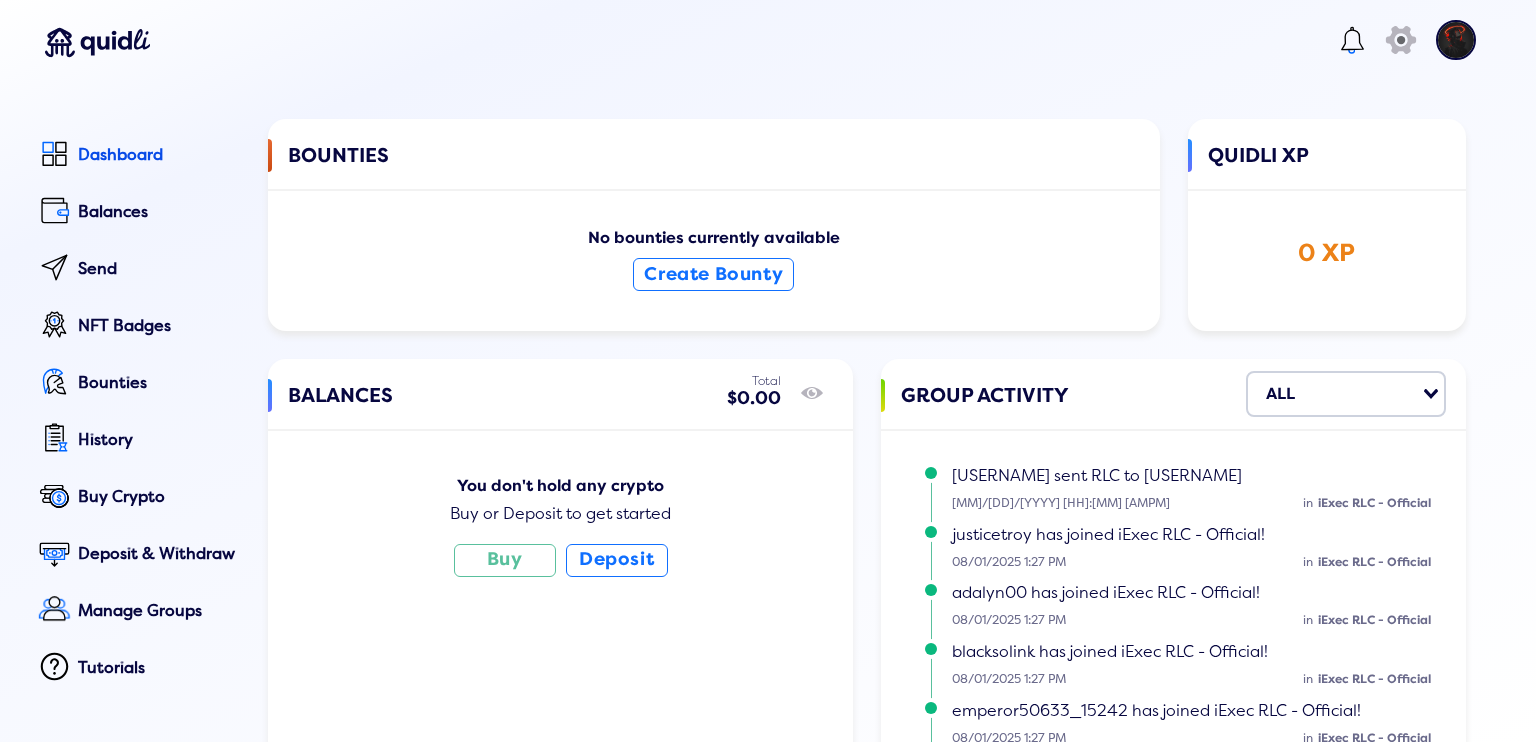 click at bounding box center (1456, 40) 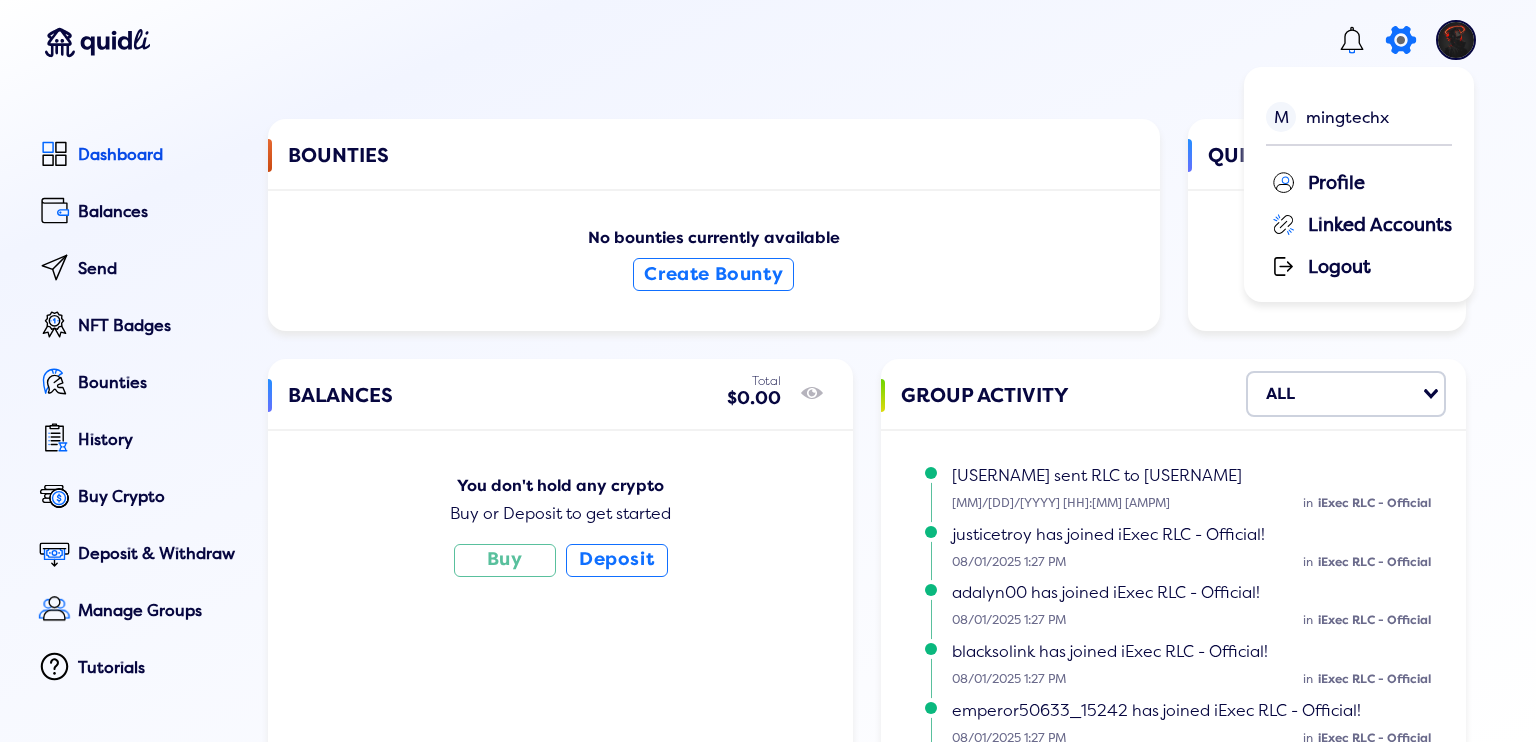 click 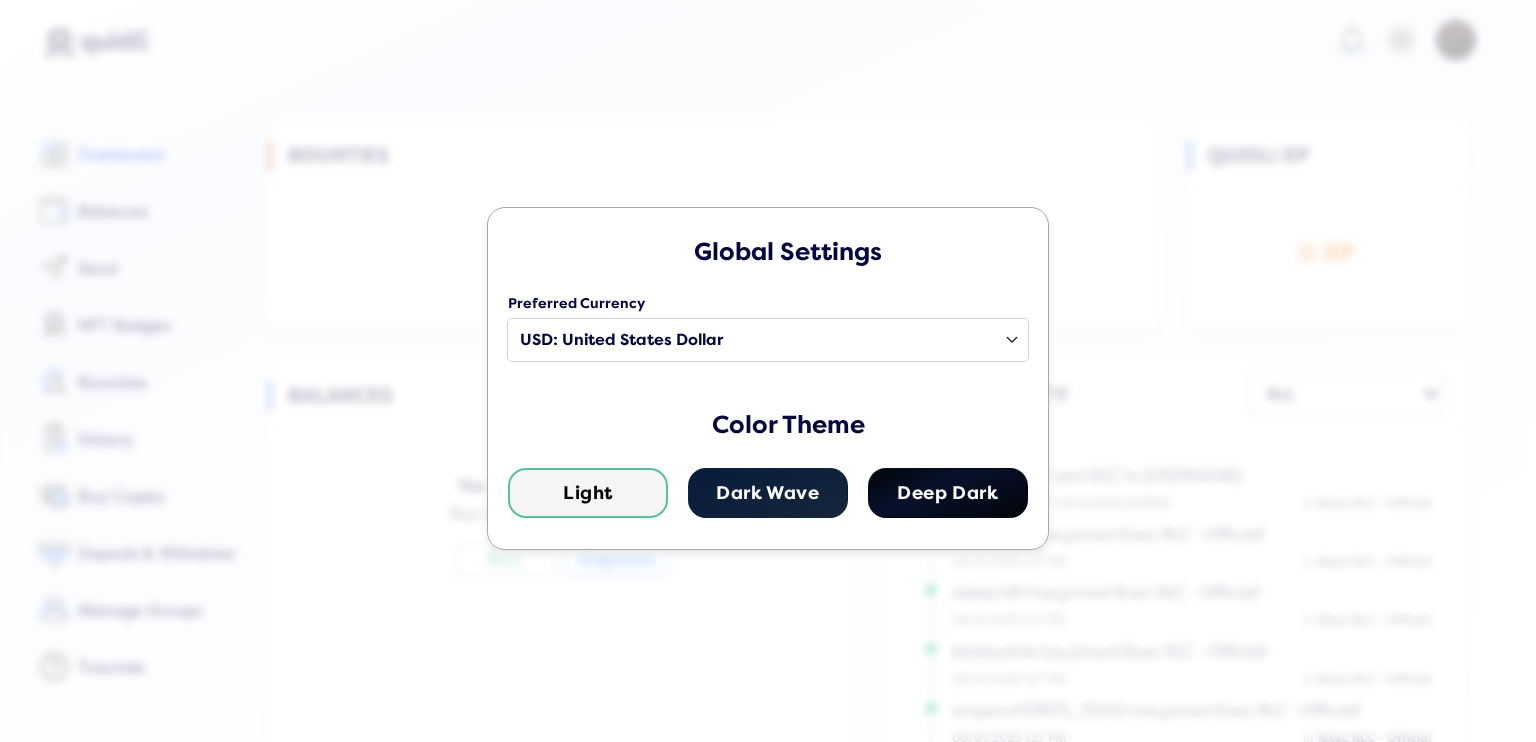 click on "Global Settings Preferred Currency Select a country USD: United States Dollar EUR: Euro AED : United Arab Emirates Dirham ARS : Argentine Peso AUD : Australian Dollar BDT : Bangladeshi Taka BHD : Bahraini Dinar BMD : Bermudan Dollar BRL : Brazilian Real CAD : Canadian Dollar CHF : Swiss Franc CLP : Chilean Peso CNY : Chinese Yuan CZK : Czech Republic Koruna DKK : Danish Krone GBP : British Pound Sterling GEL : Georgian Lari HKD : Hong Kong Dollar HUF : Hungarian Forint IDR : Indonesian Rupiah ILS : Israeli New Sheqel INR : Indian Rupee JPY : Japanese Yen KRW : South Korean Won KWD : Kuwaiti Dinar LKR : Sri Lankan Rupee MMK : Myanma Kyat MXN : Mexican Peso MYR : Malaysian Ringgit NGN : Nigerian Naira NOK : Norwegian Krone NZD : New Zealand Dollar PHP : Philippine Peso PKR : Pakistani Rupee PLN : Polish Zloty RUB : Russian Ruble SAR : Saudi Riyal SEK : Swedish Krona SGD : Singapore Dollar THB : Thai Baht TRY : Turkish Lira TWD : New Taiwan Dollar UAH : Ukrainian Hryvnia VEF : Venezuelan Bolívar Fuerte (Old)" 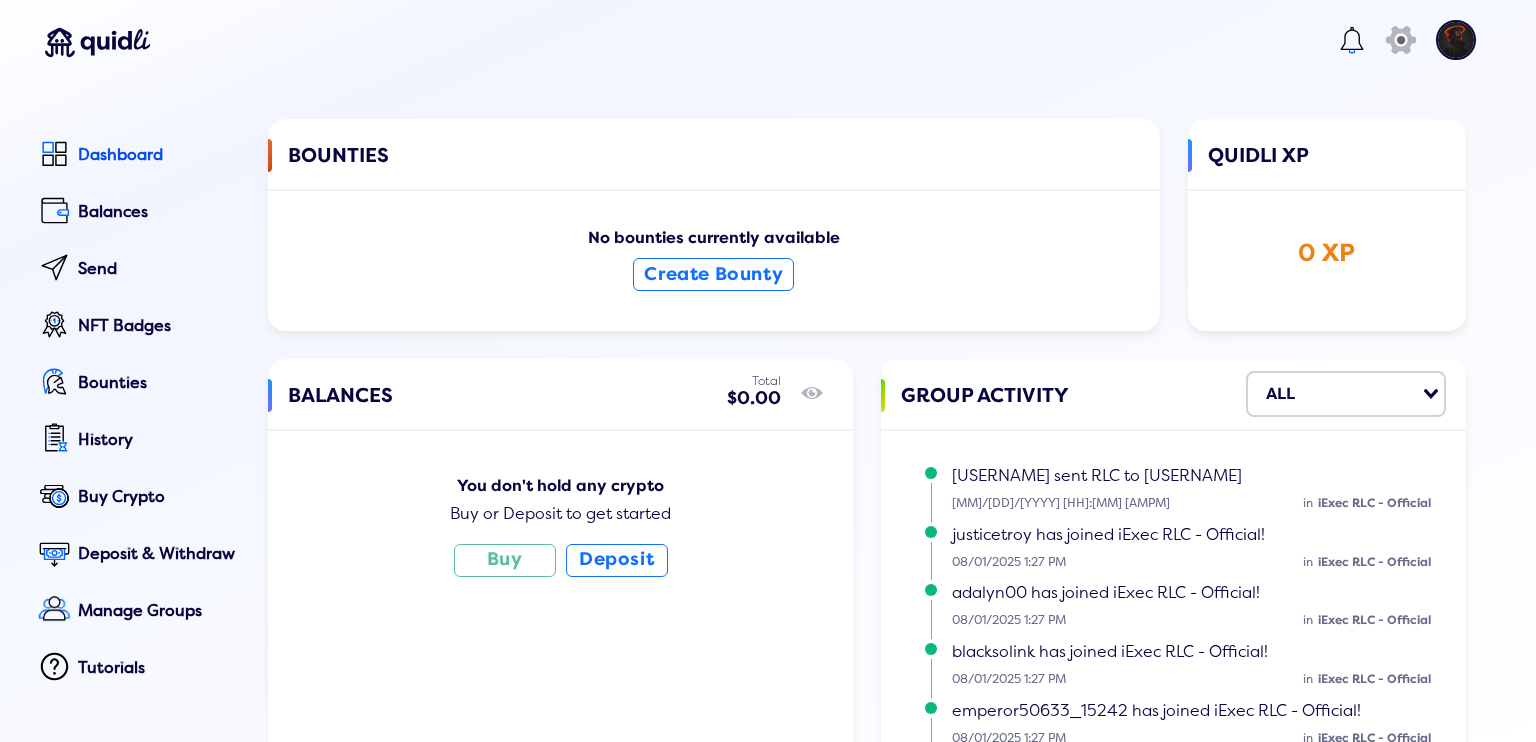 click on "icon" at bounding box center [1411, 44] 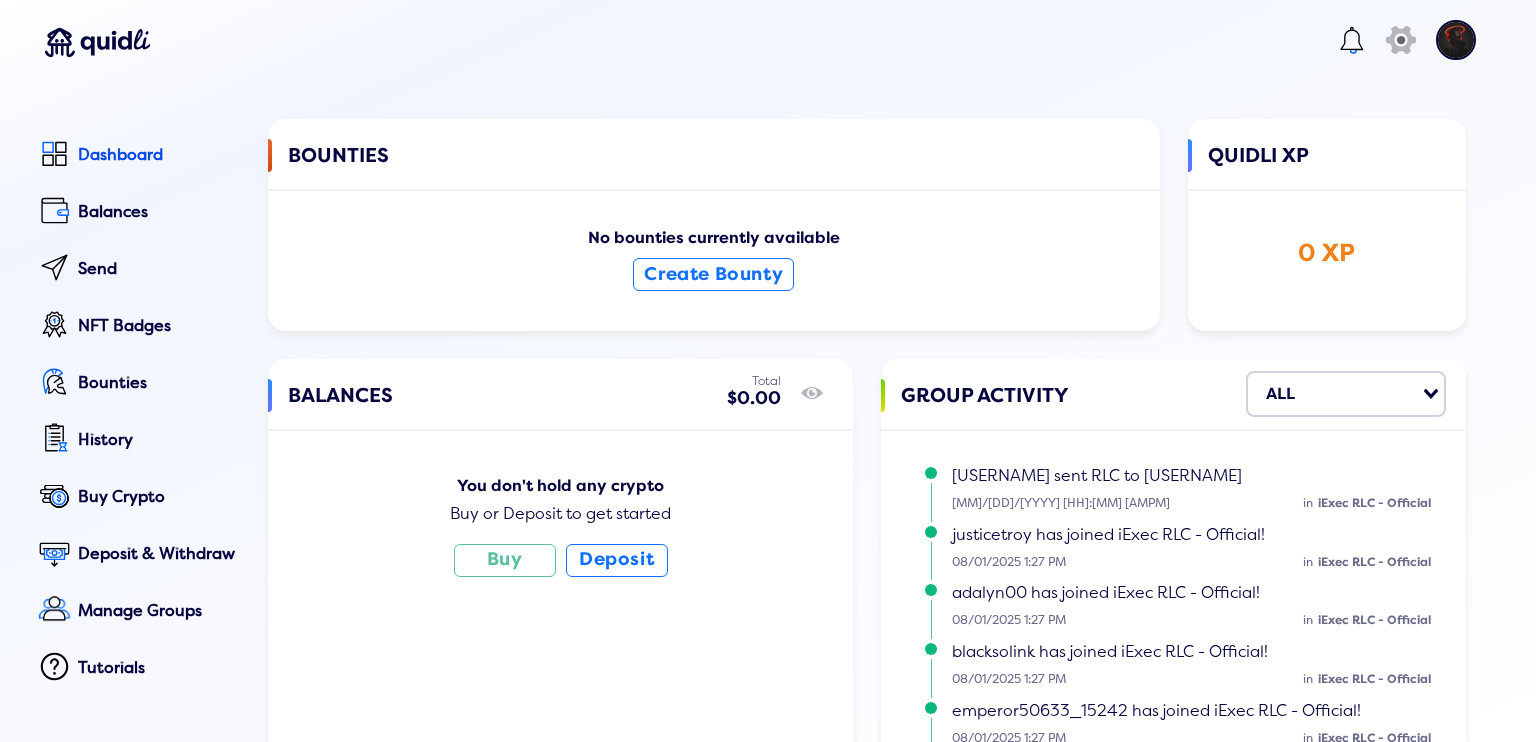 click at bounding box center (1352, 40) 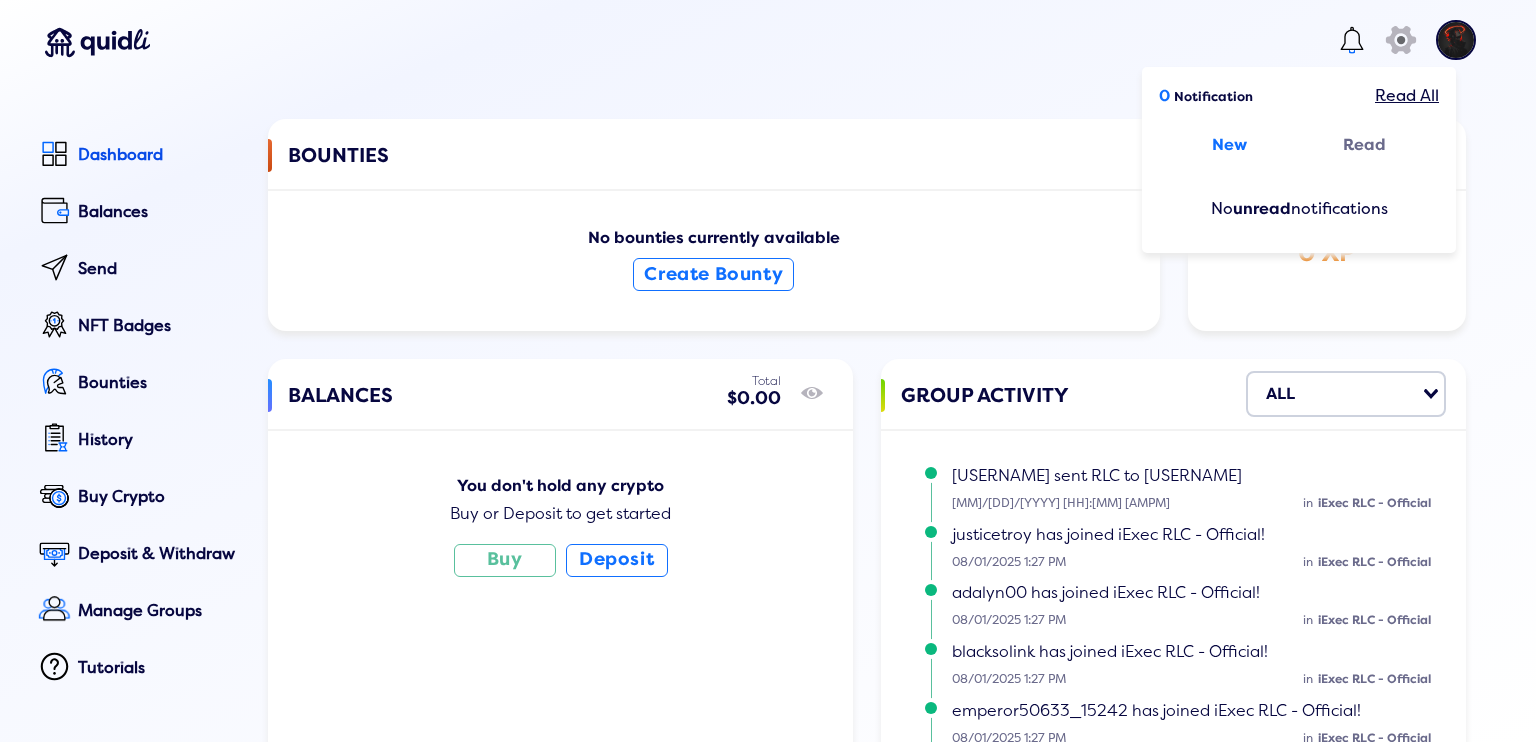 click on "Read" 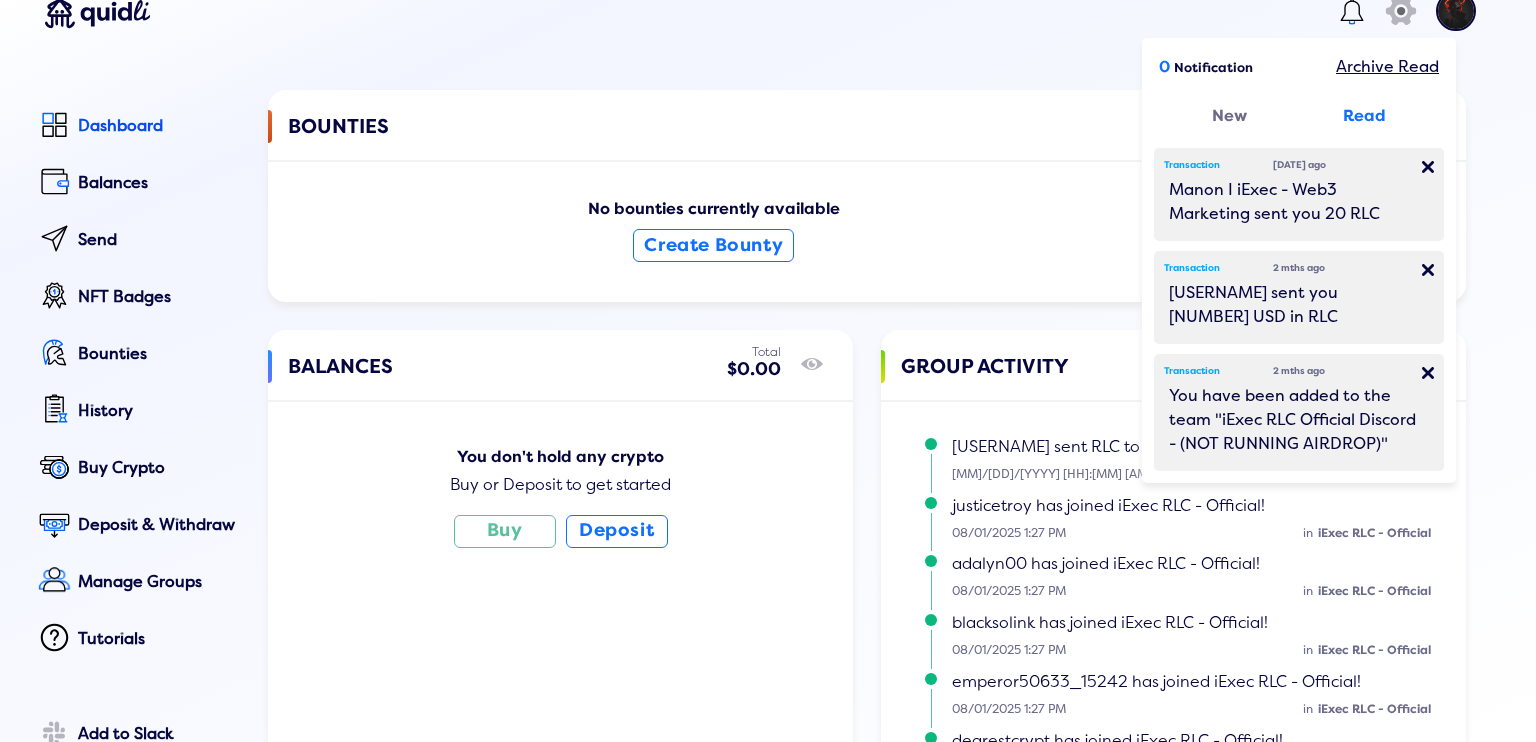 scroll, scrollTop: 0, scrollLeft: 0, axis: both 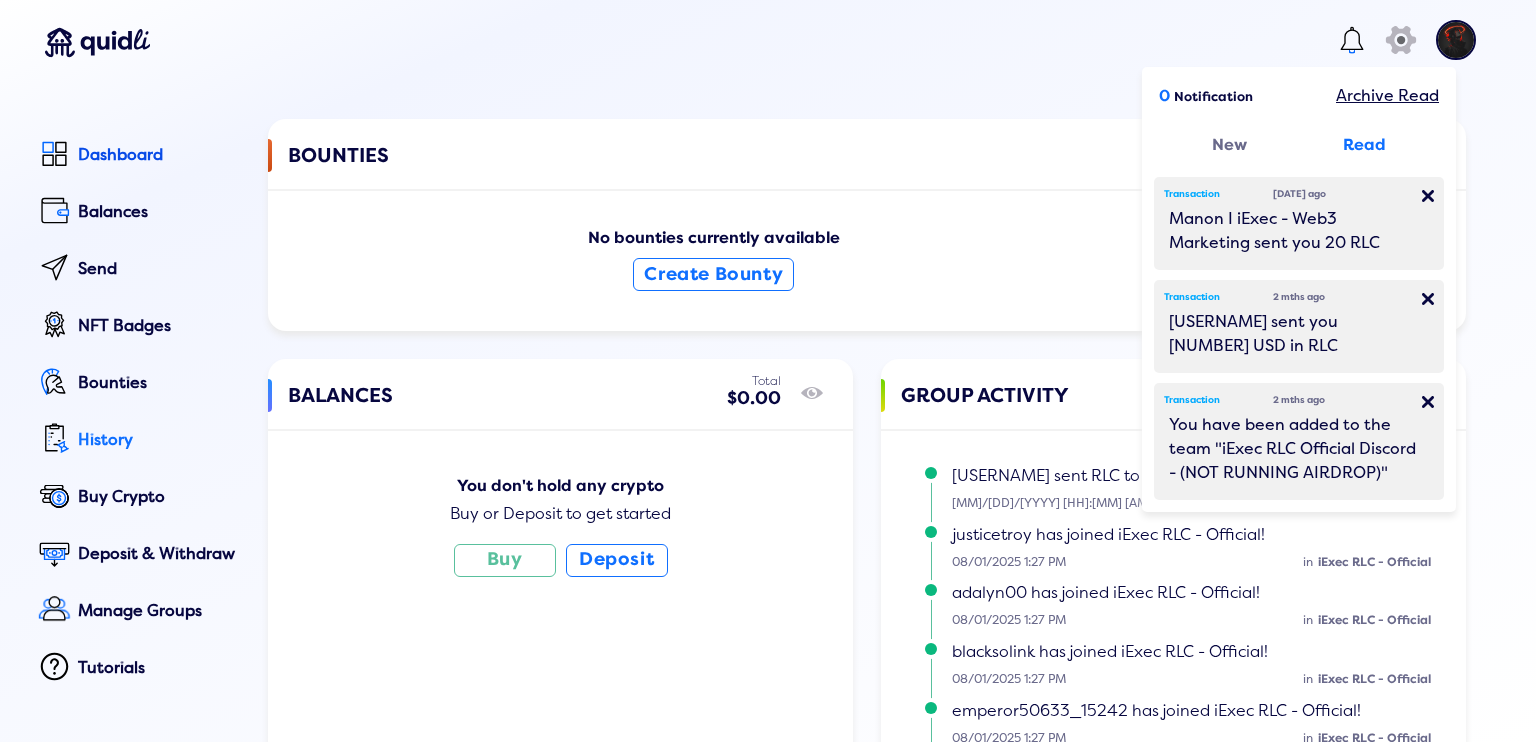 click on "History" 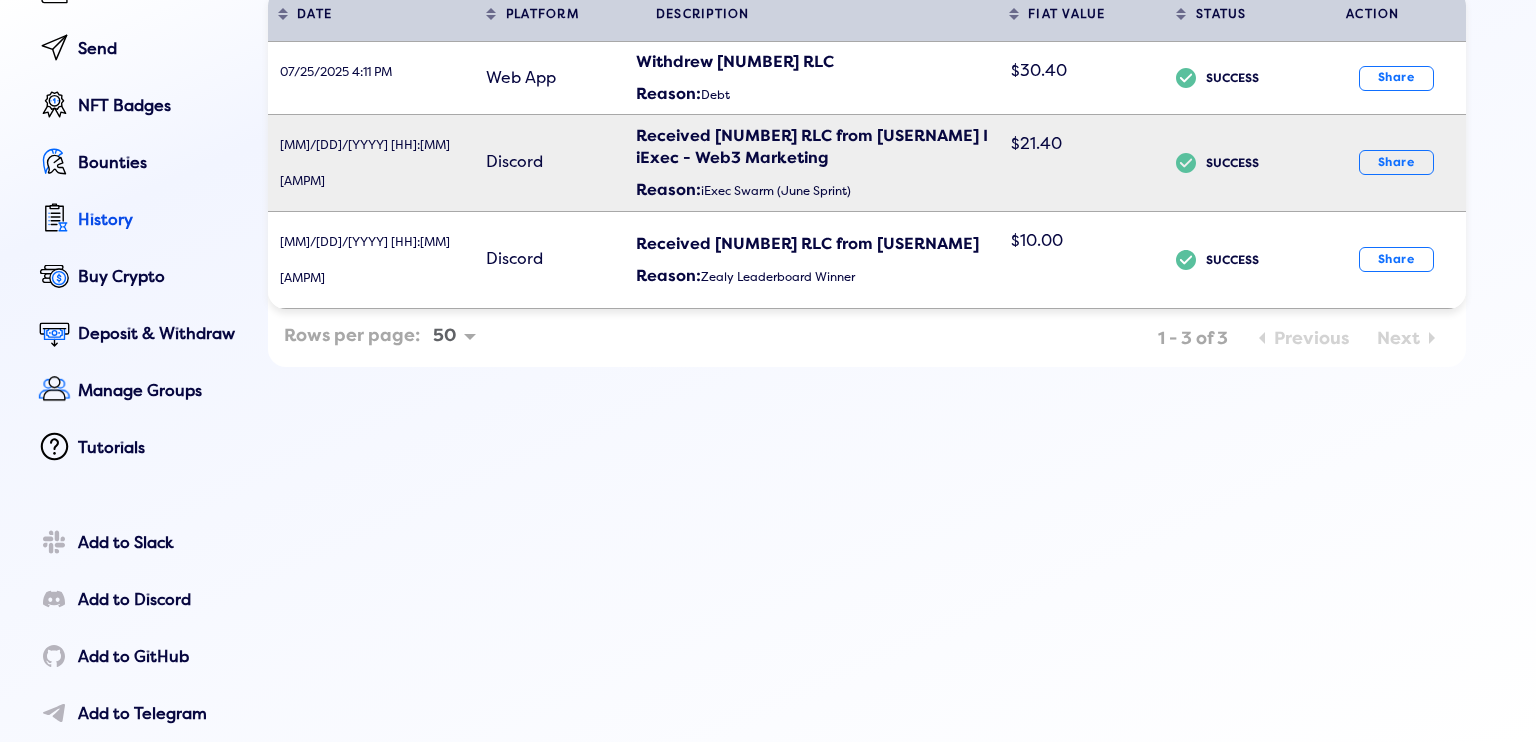 scroll, scrollTop: 0, scrollLeft: 0, axis: both 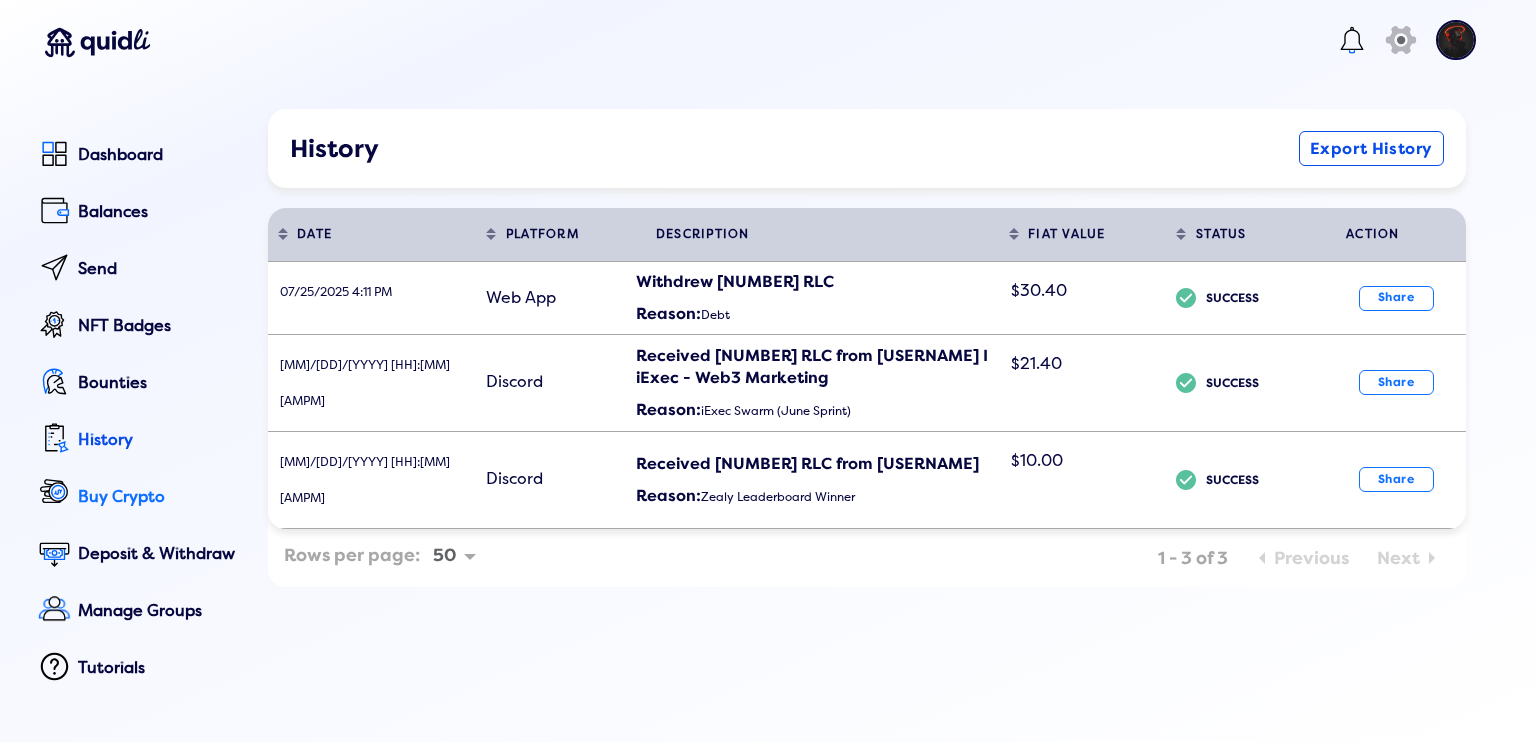 click on "Buy Crypto" 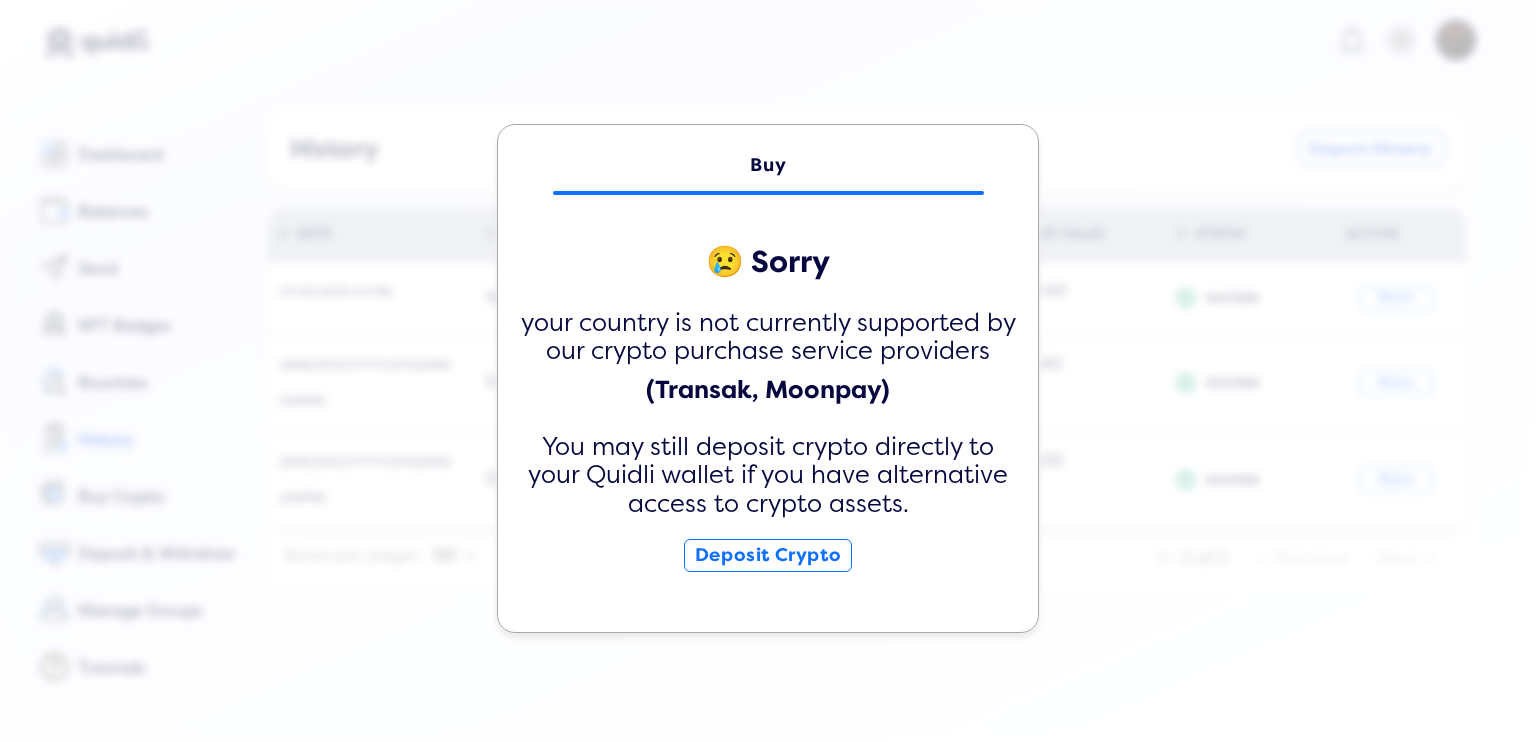 click on "Buy 😢 Sorry  your country is not currently supported by our crypto purchase service providers  (Transak, Moonpay)  You may still deposit crypto directly to your Quidli wallet if you have alternative access to crypto assets.   Deposit Crypto" 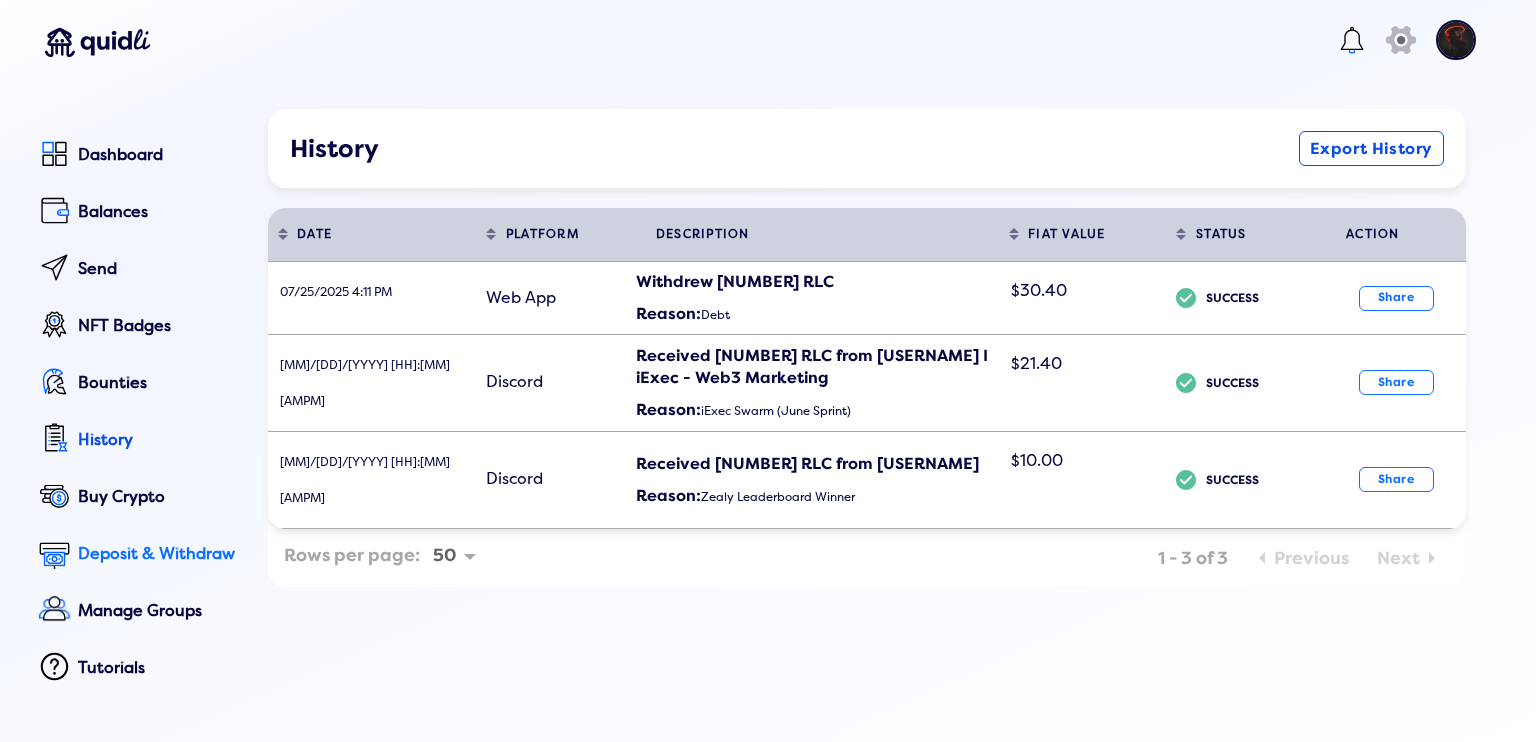 click on "Deposit & Withdraw" 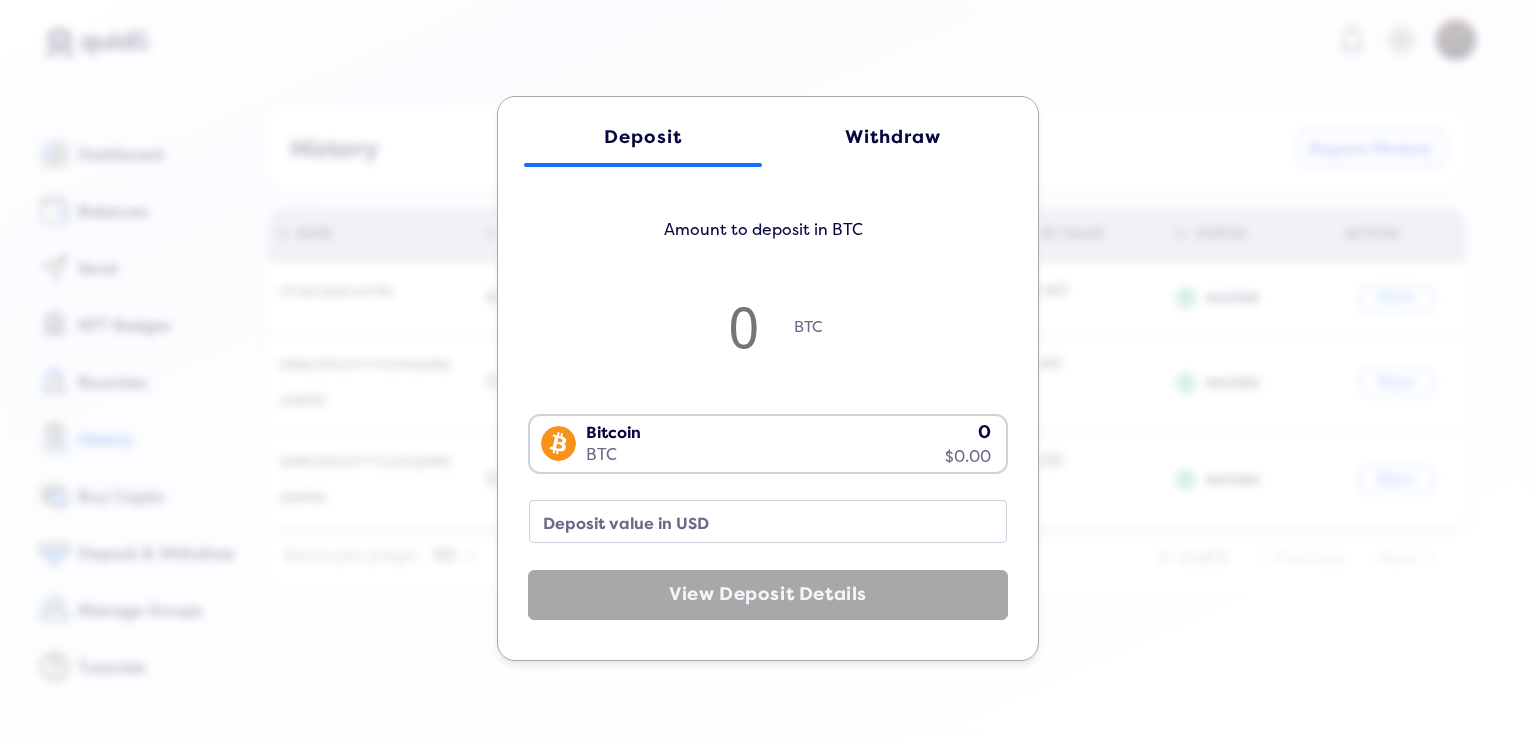 click on "Withdraw" 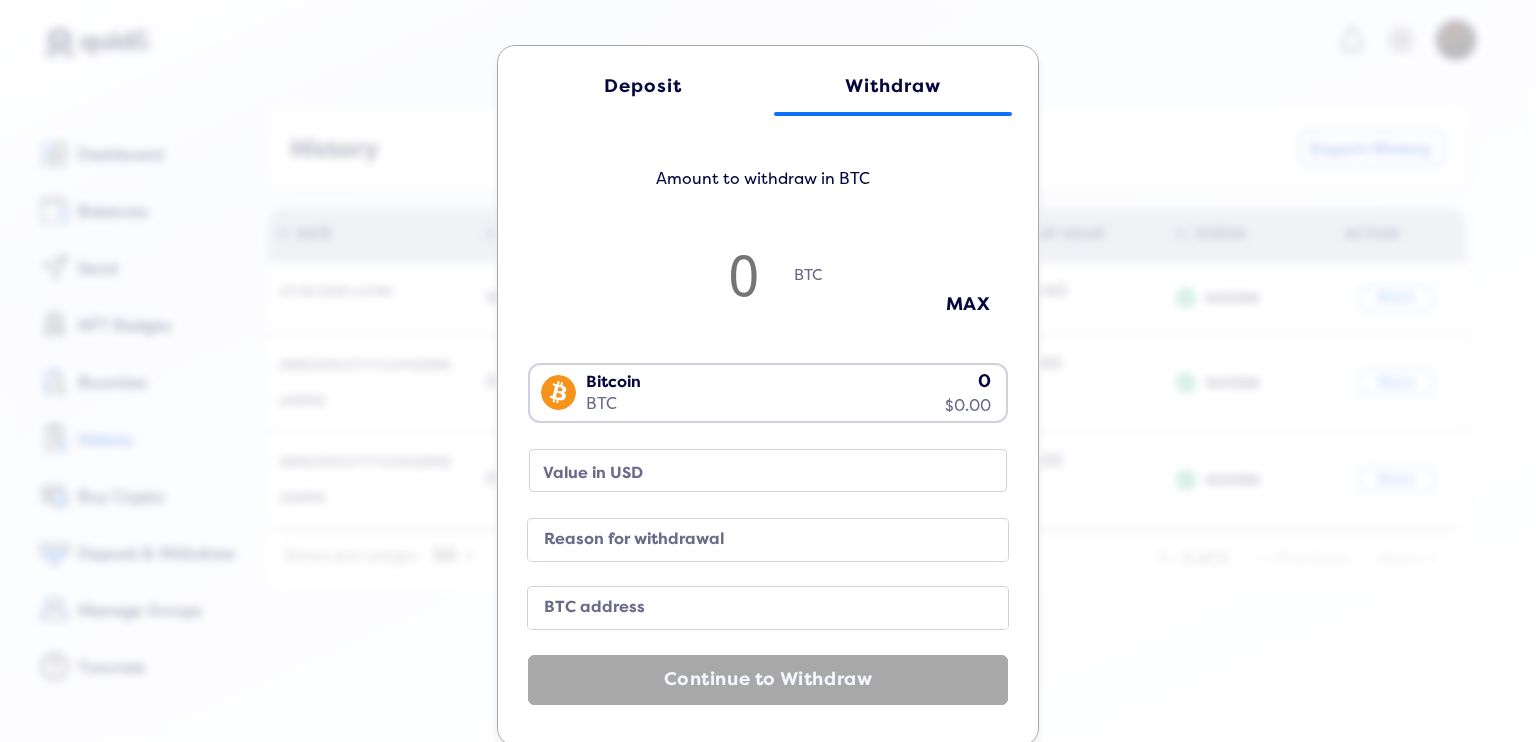 click on "Deposit Withdraw Amount to withdraw in BTC BTC MAX Bitcoin BTC 0 $0.00 Loading...  Value in USD Reason for withdrawal BTC address  Continue to Withdraw" 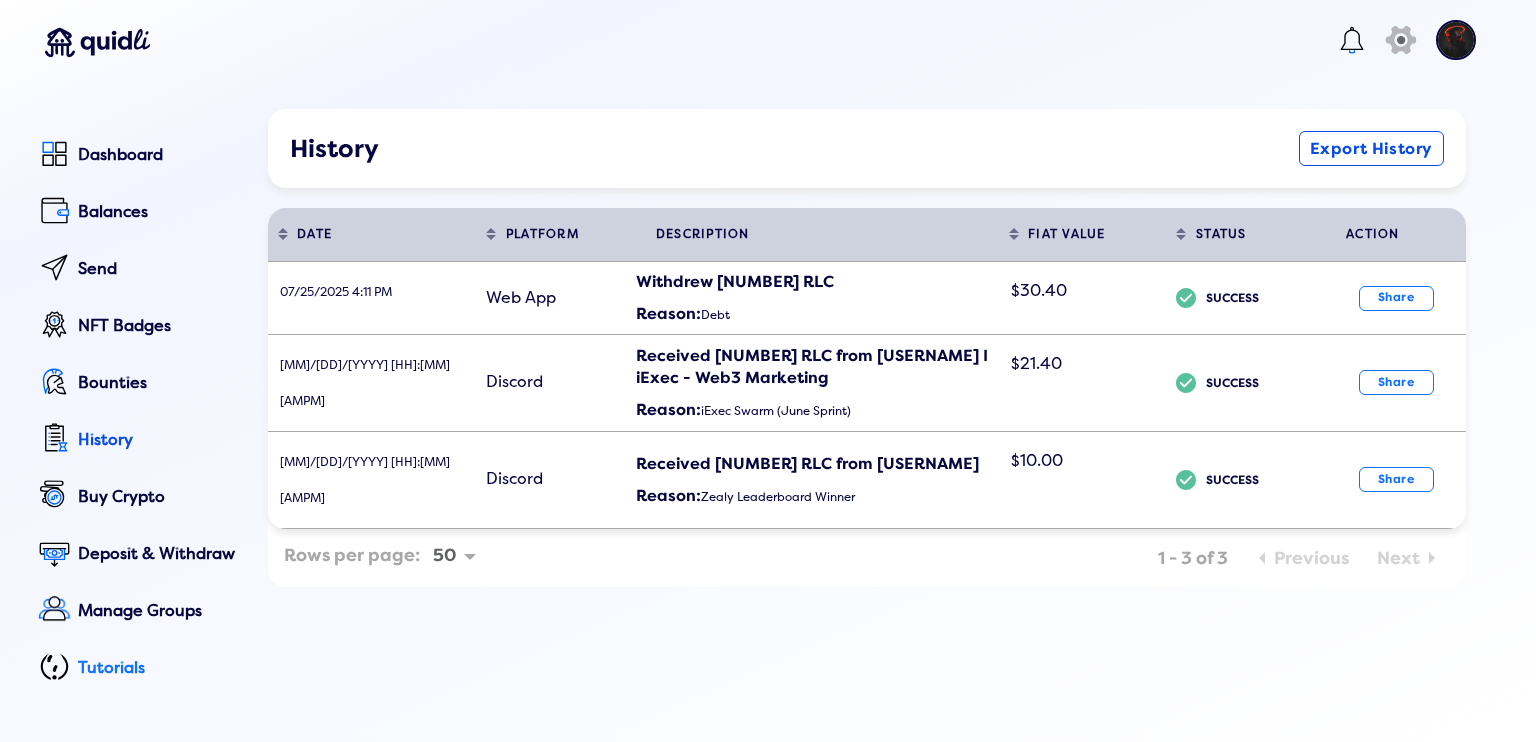 click on "Tutorials" 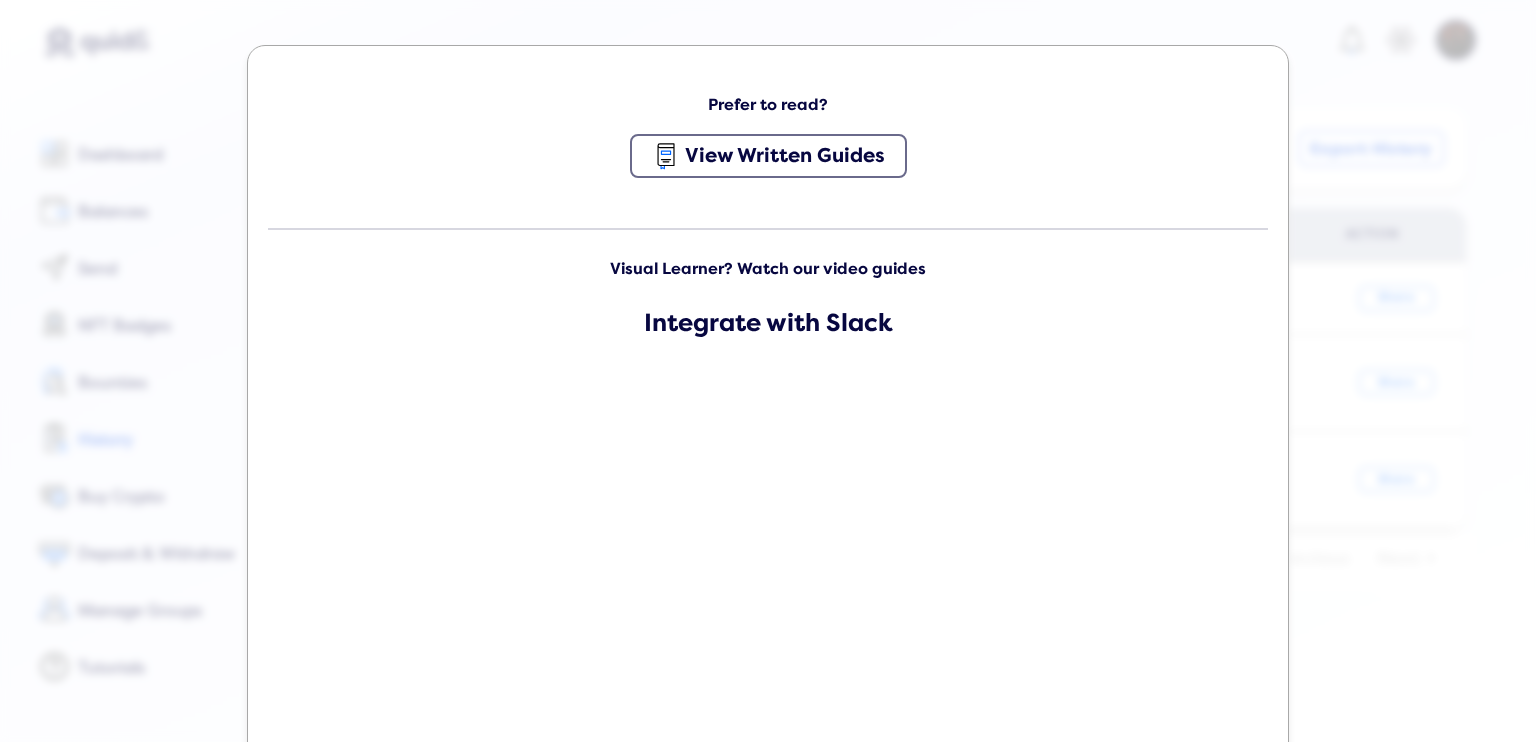 click on "Prefer to read? View Written Guides Visual Learner? Watch our video guides Integrate with Slack Integrate with Discord" 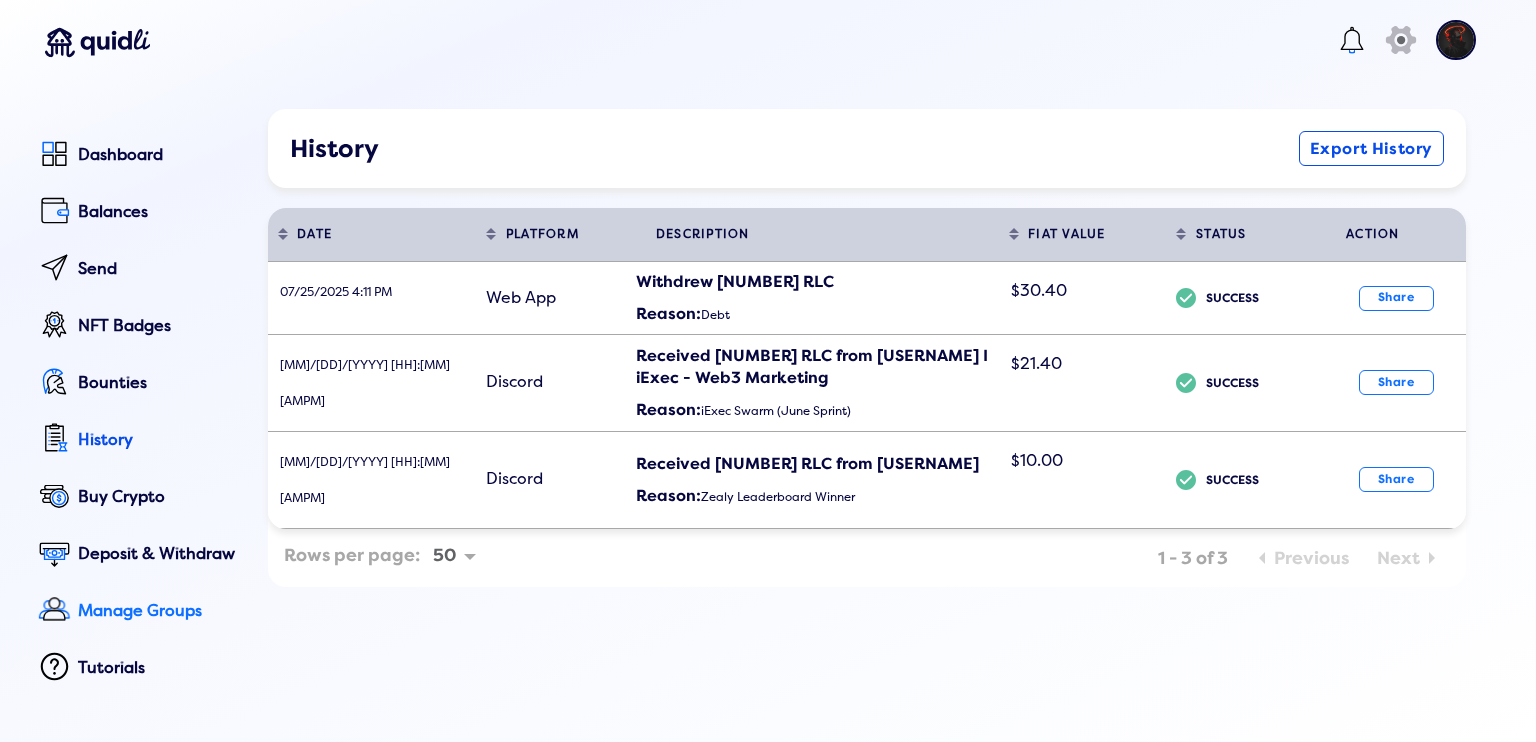 click on "Manage Groups" 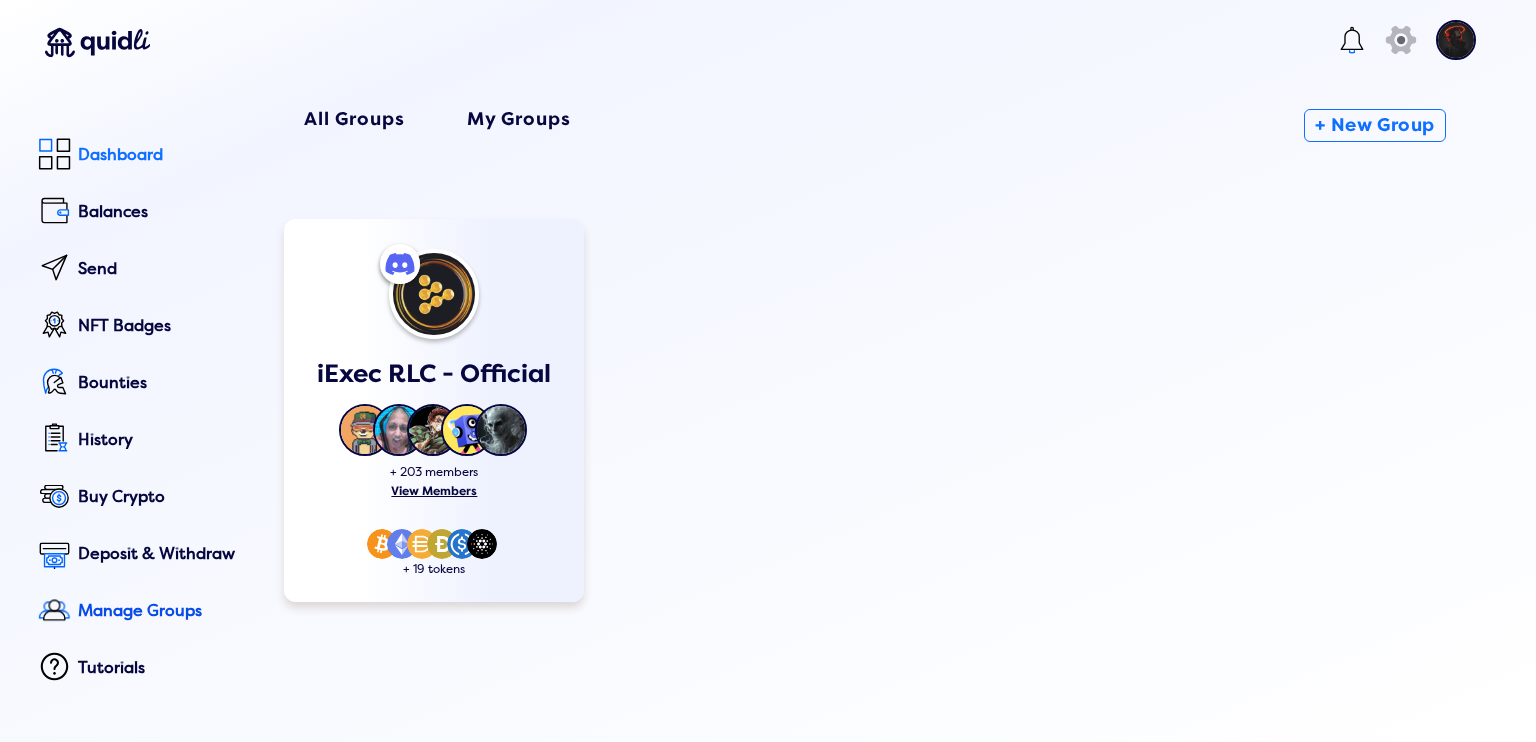 click on "Dashboard" 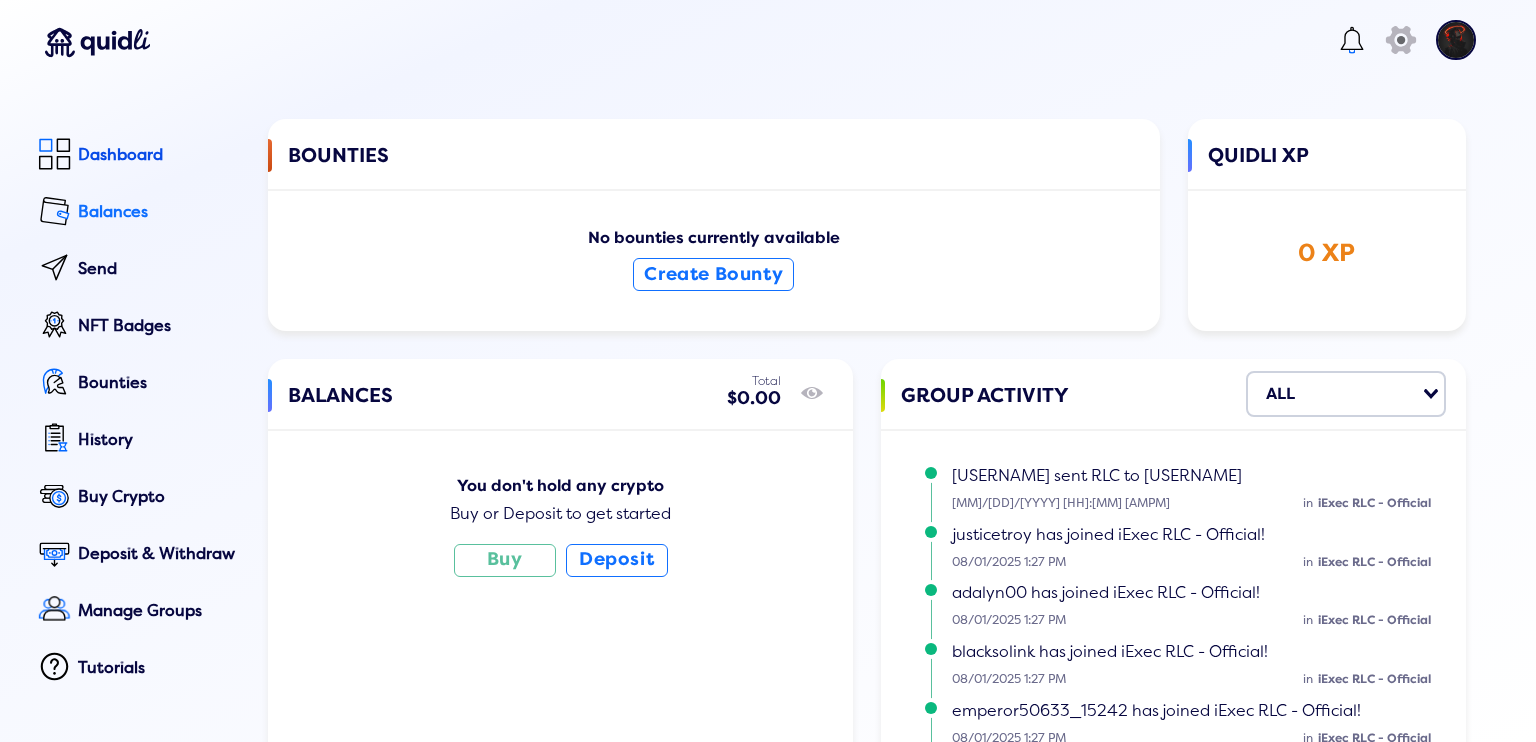 click on "Balances" 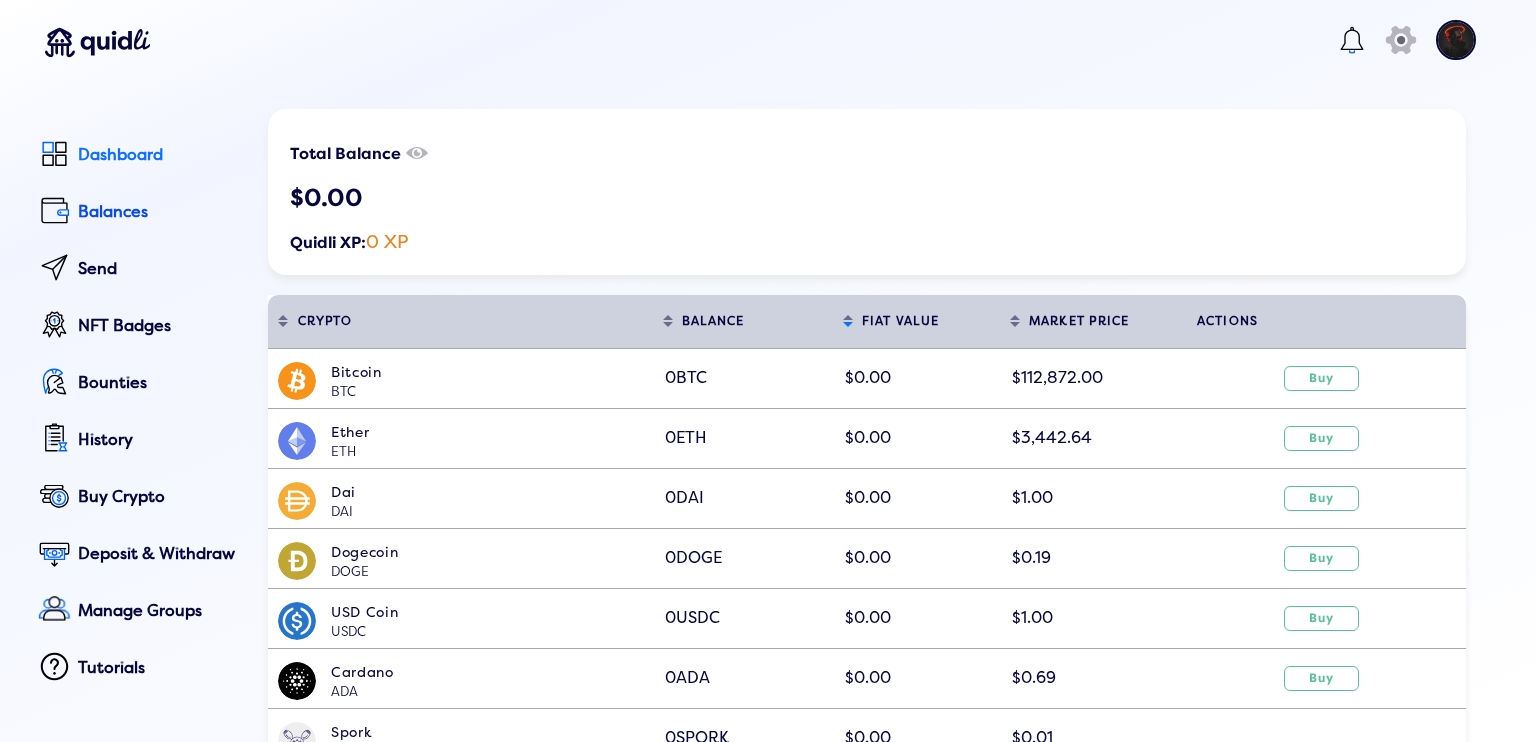 click on "Dashboard" 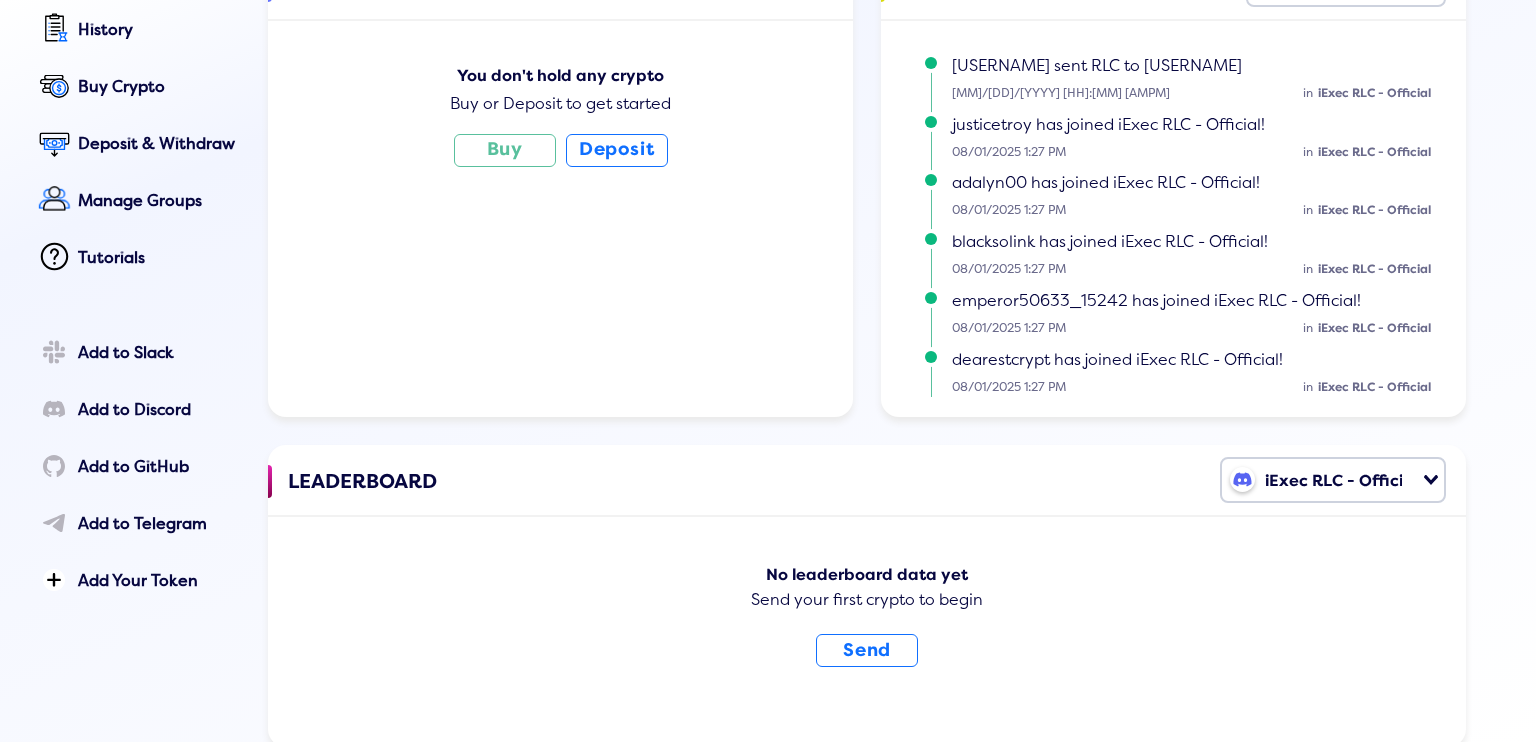scroll, scrollTop: 0, scrollLeft: 0, axis: both 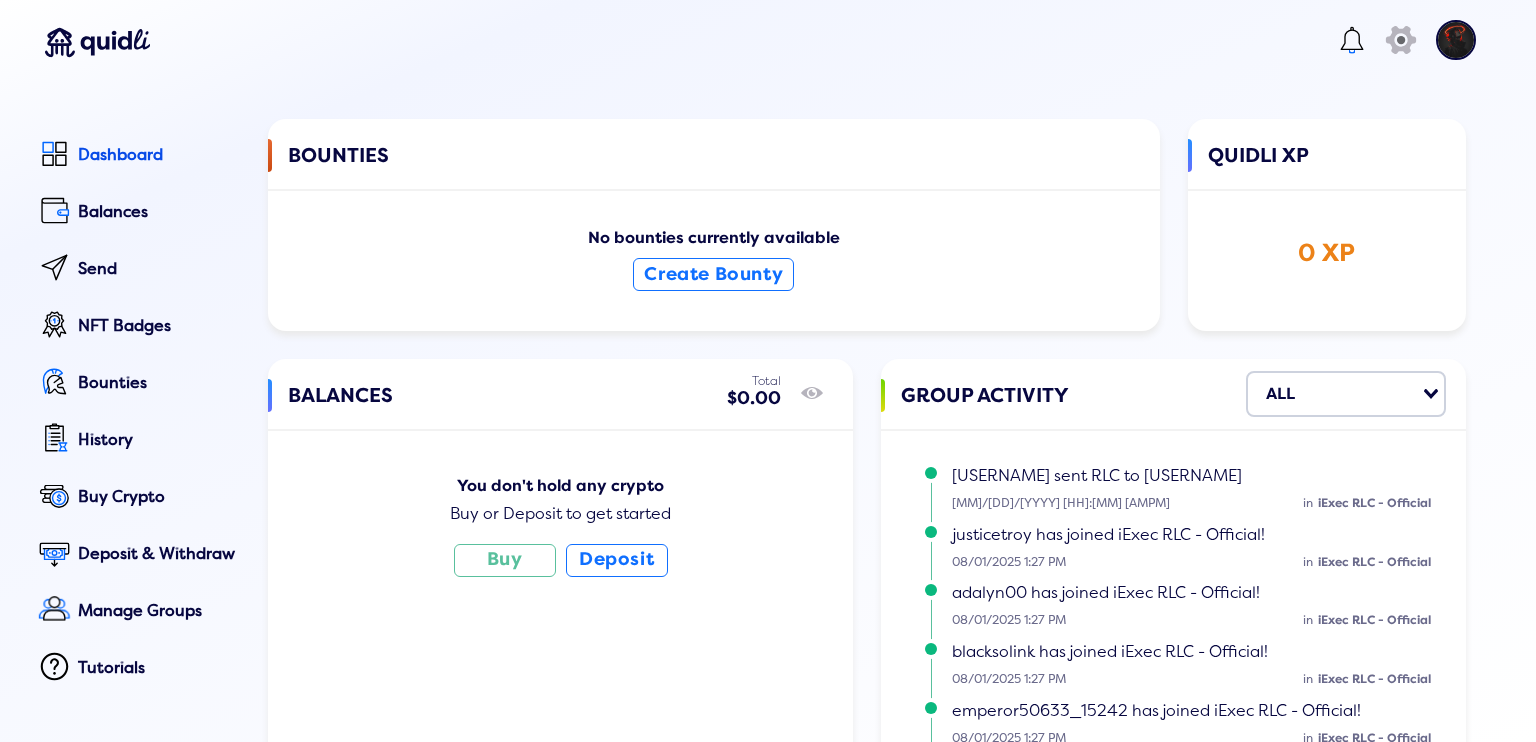 click on "icon" at bounding box center [1411, 44] 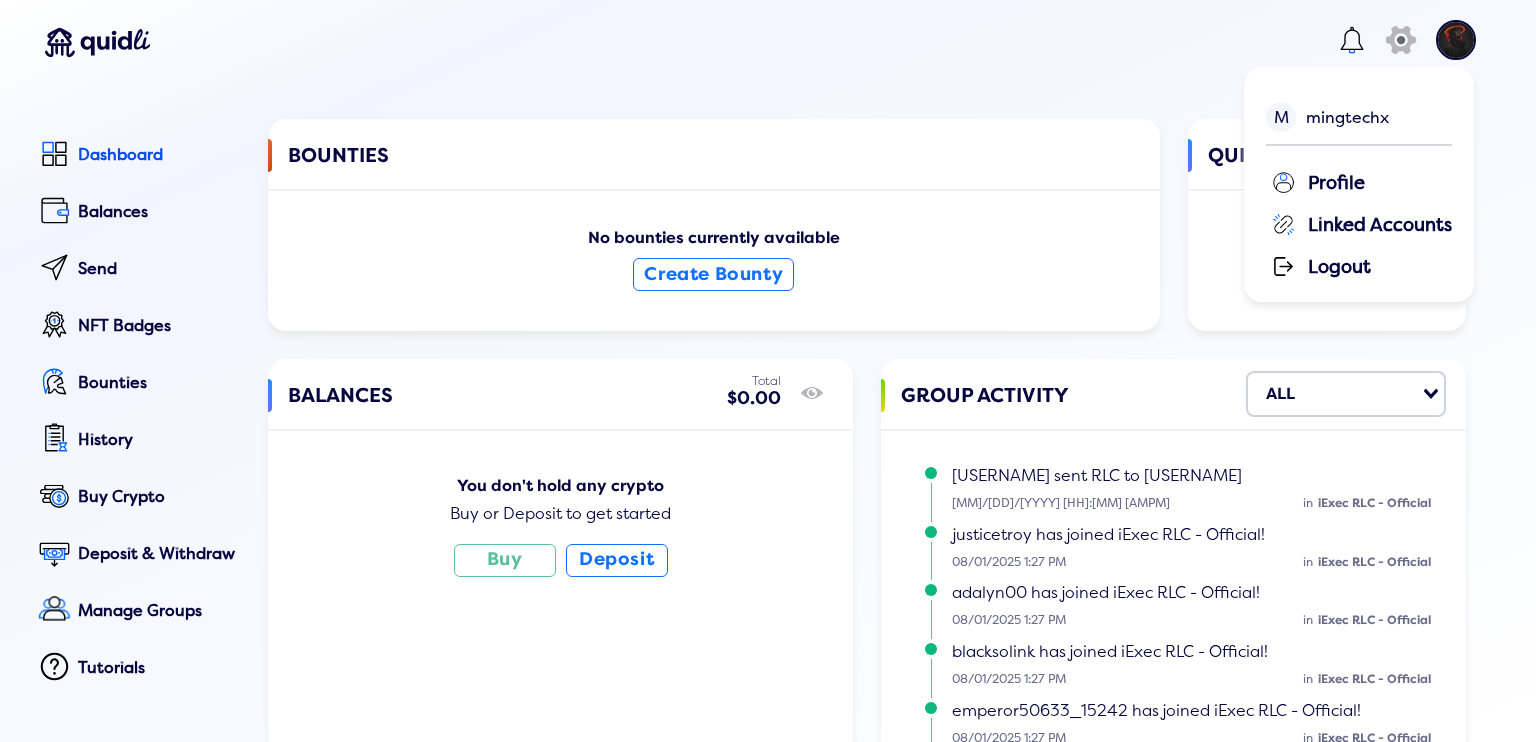 click on "Linked Accounts" 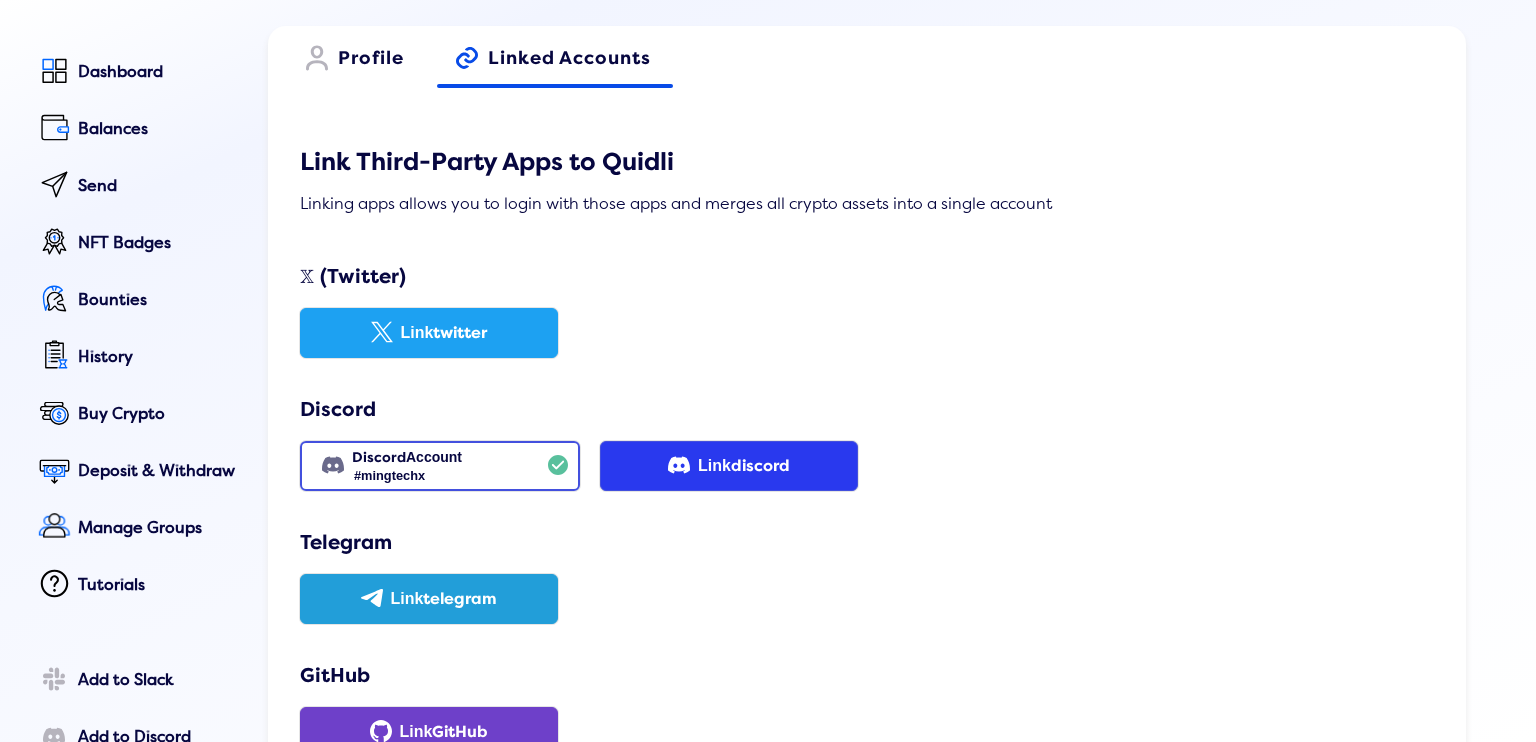 scroll, scrollTop: 81, scrollLeft: 0, axis: vertical 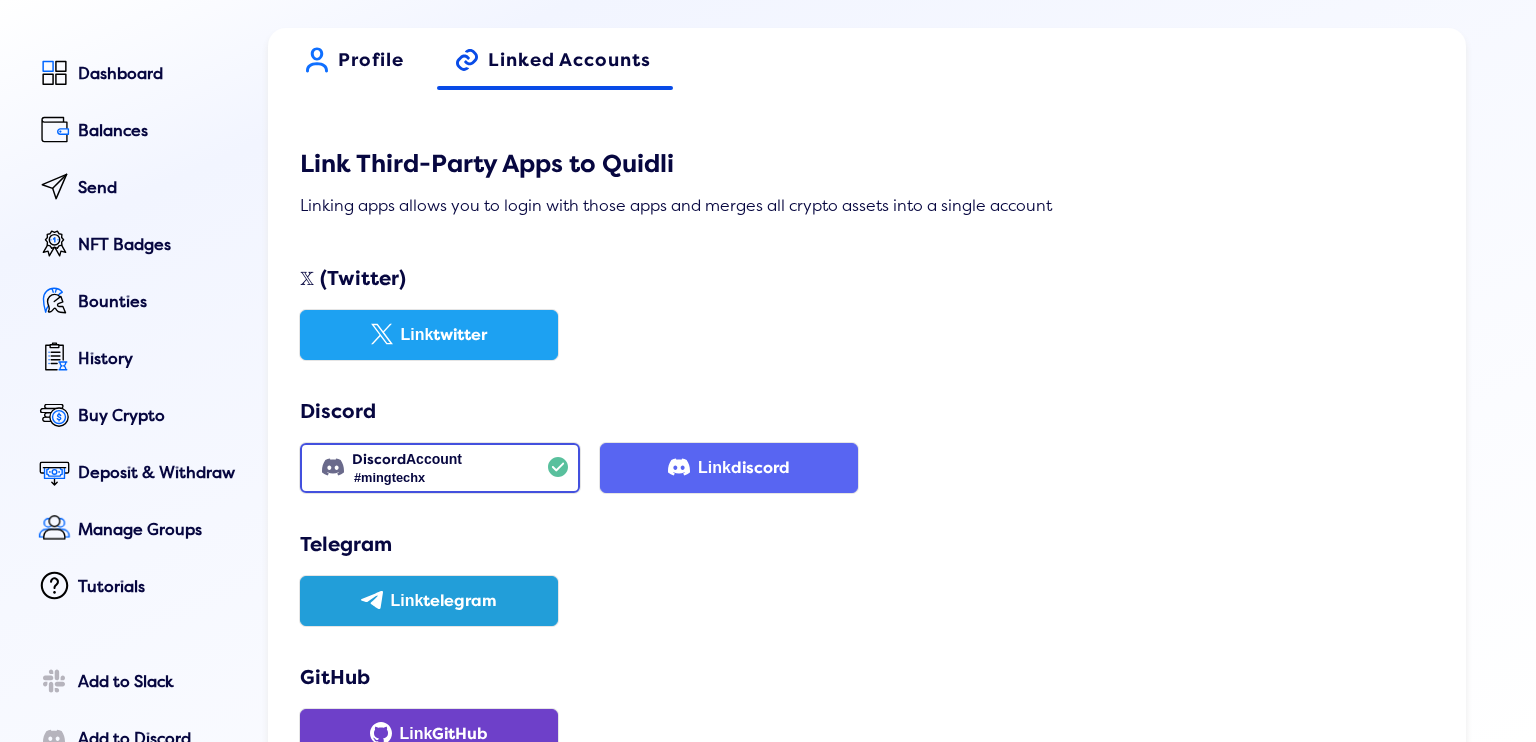 click on "Profile" at bounding box center (371, 67) 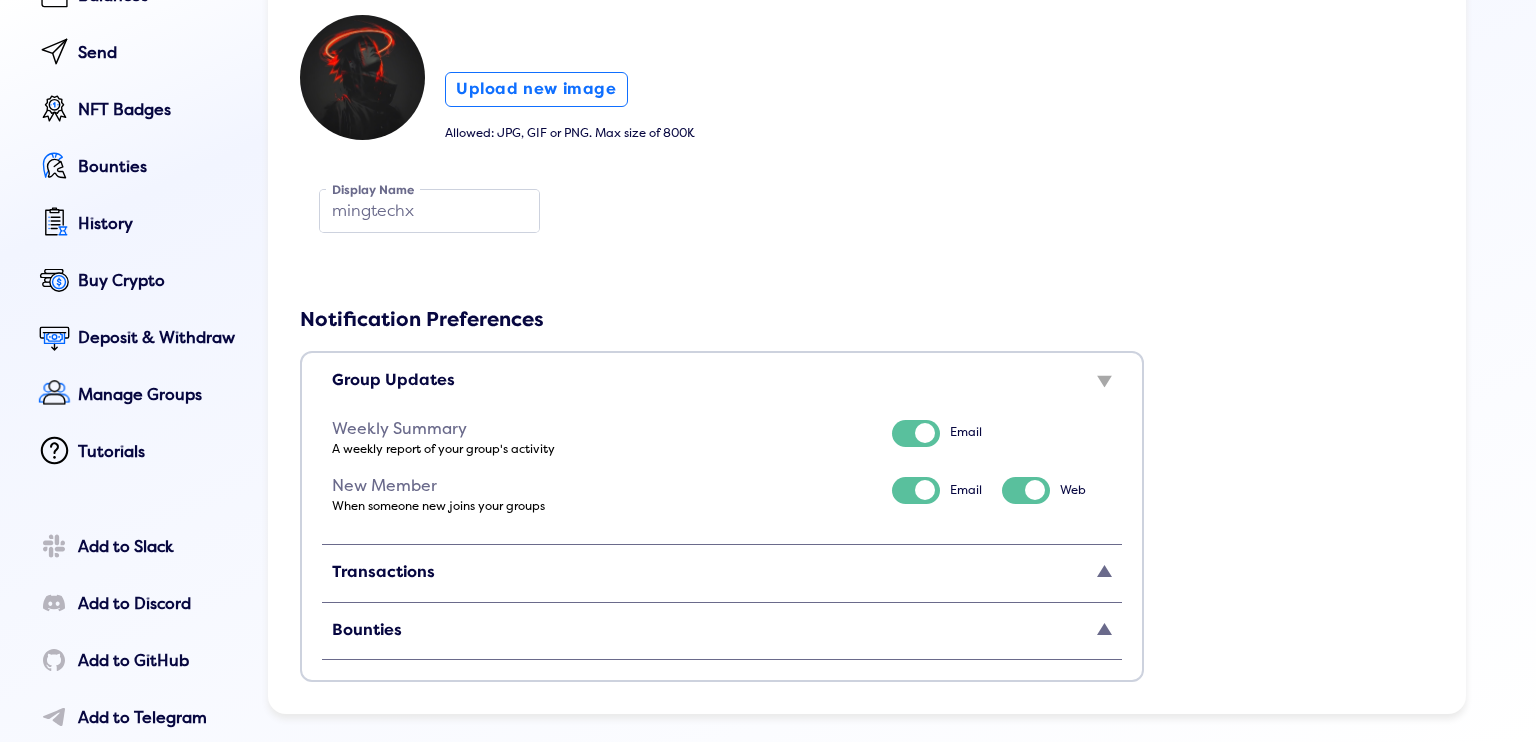 scroll, scrollTop: 341, scrollLeft: 0, axis: vertical 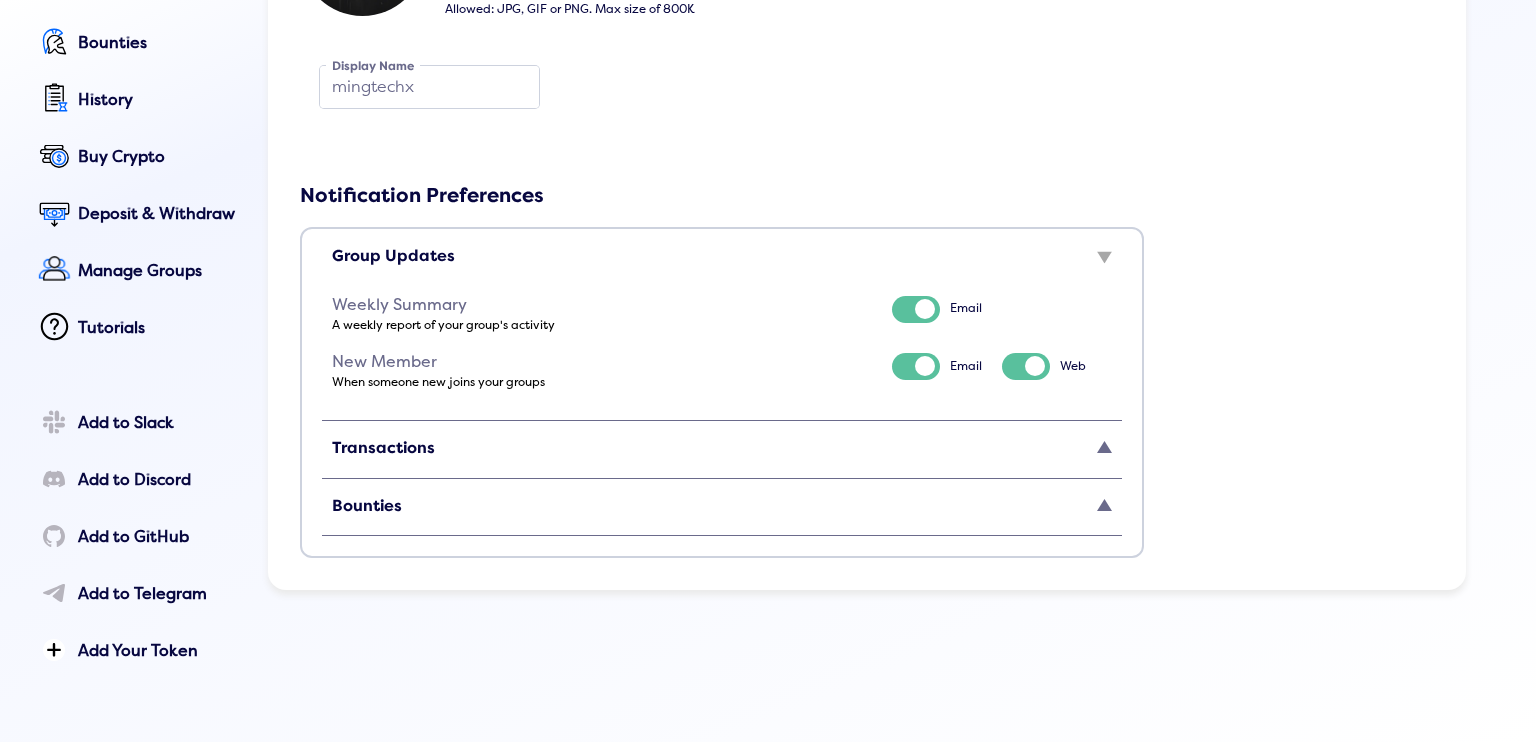 click on "Transactions" at bounding box center [722, 453] 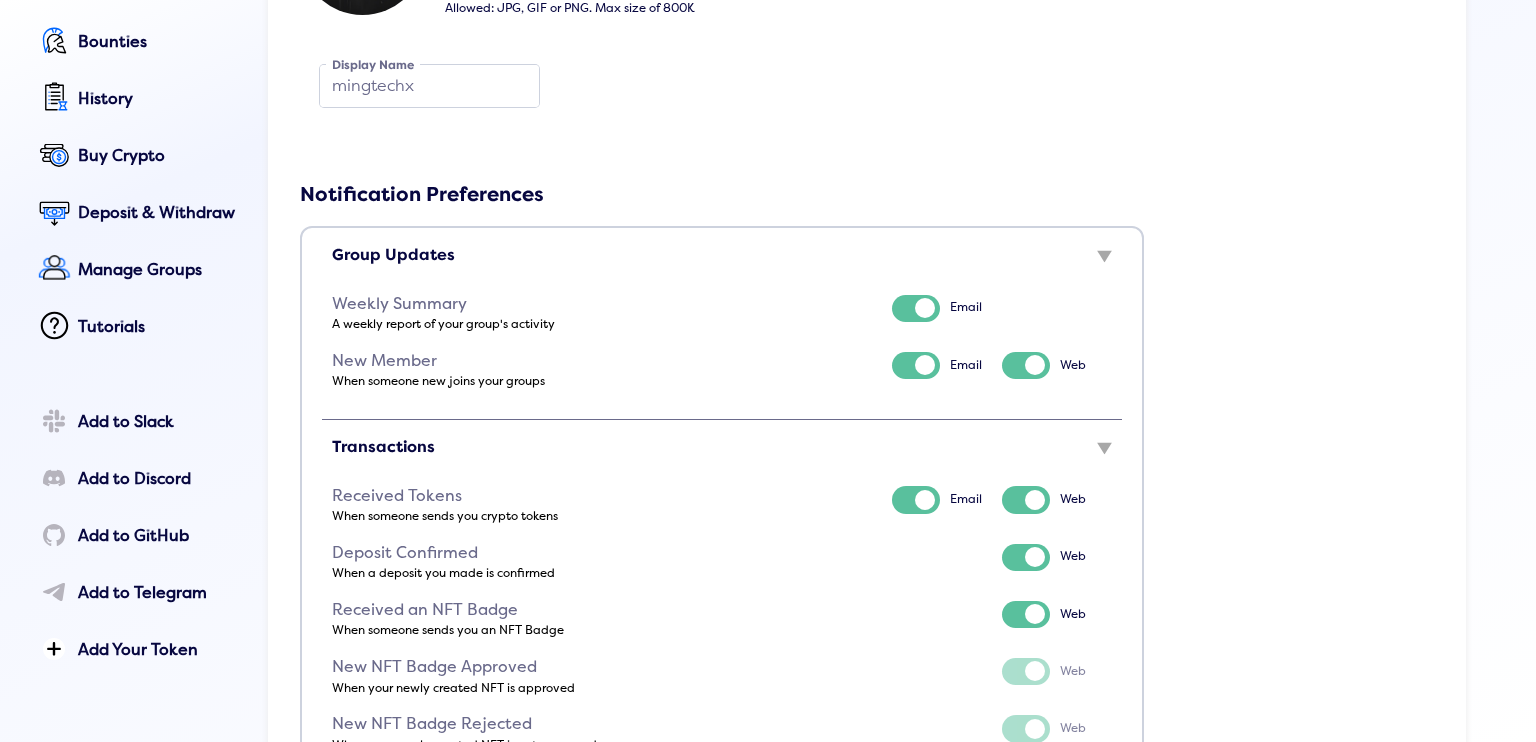 click on "Transactions" at bounding box center (722, 452) 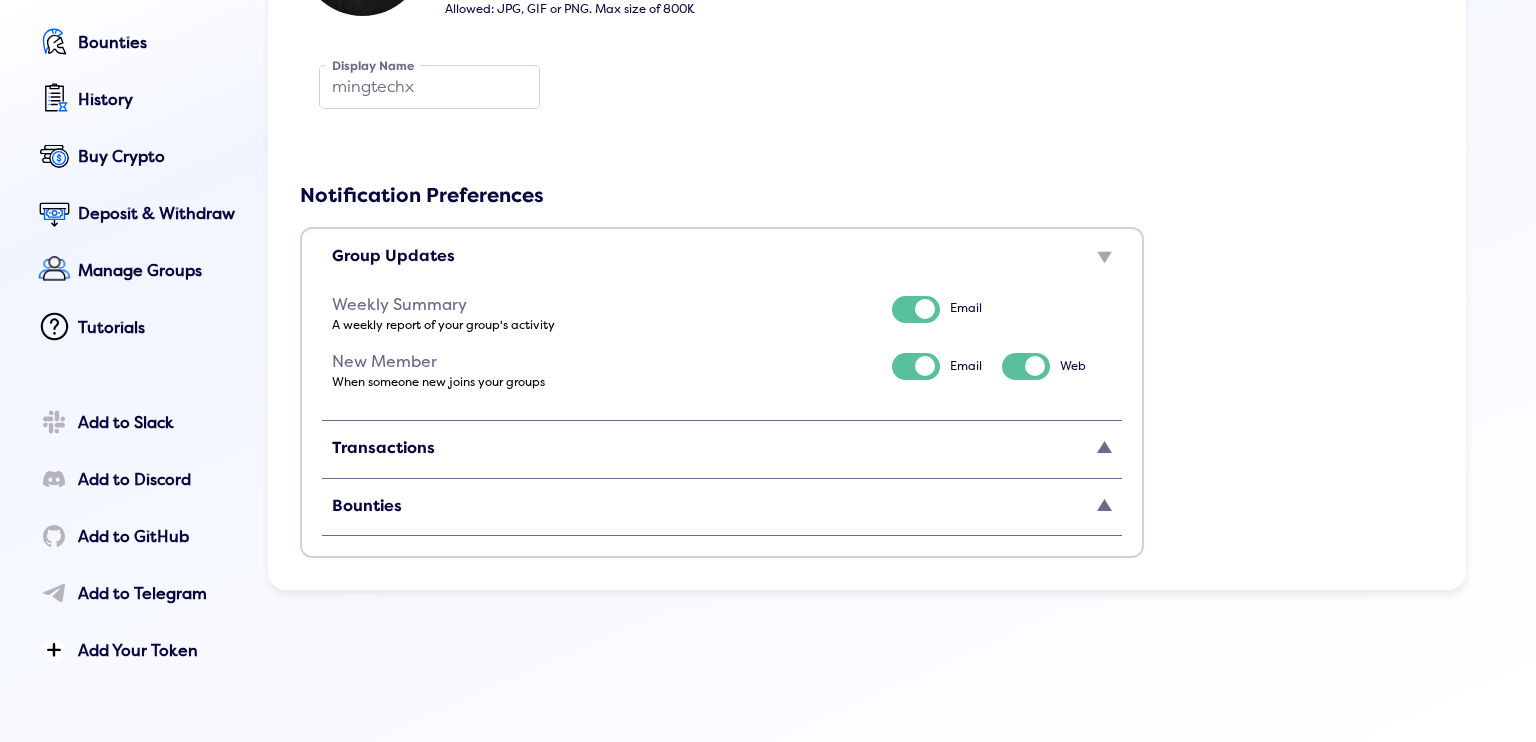 click on "Bounties" at bounding box center (722, 511) 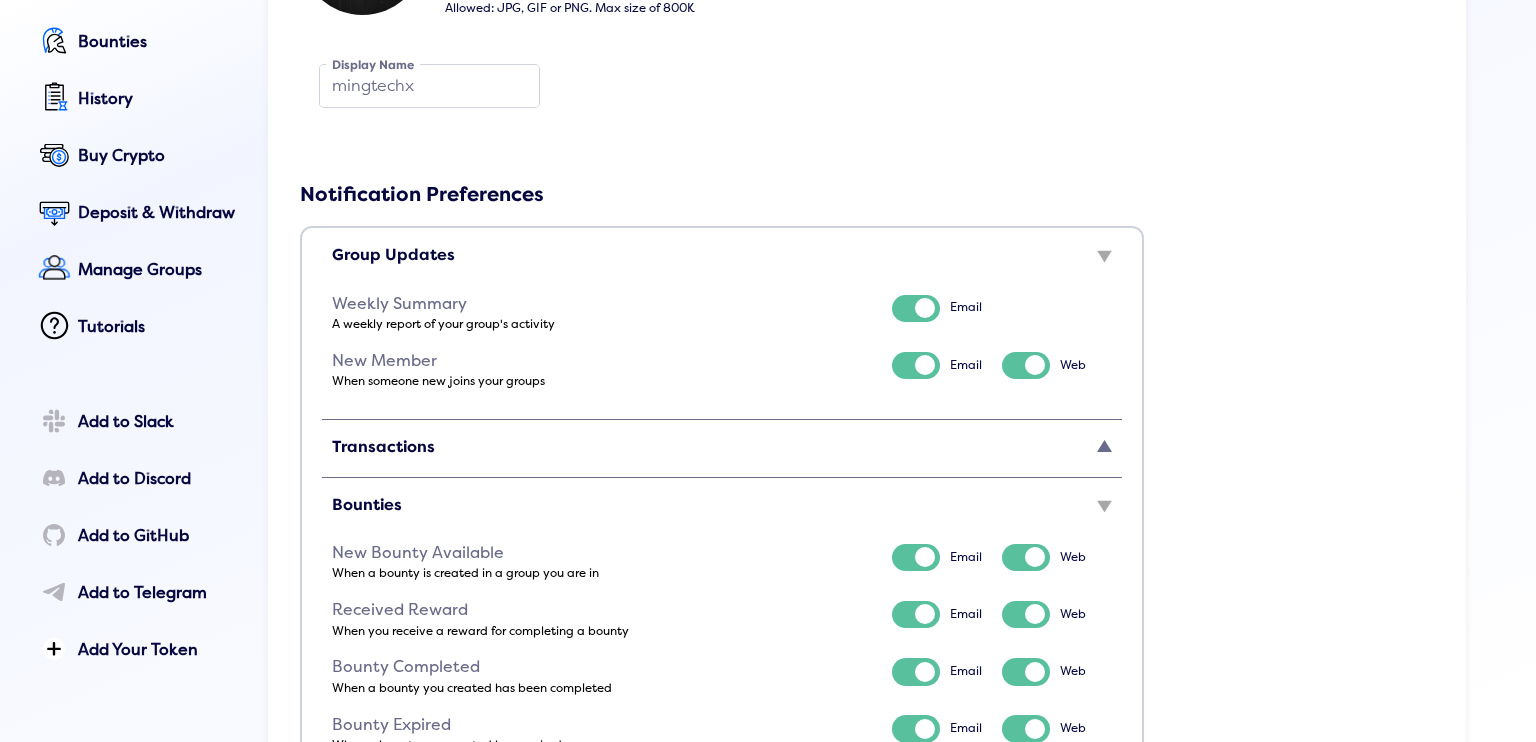 click on "Bounties" at bounding box center [722, 510] 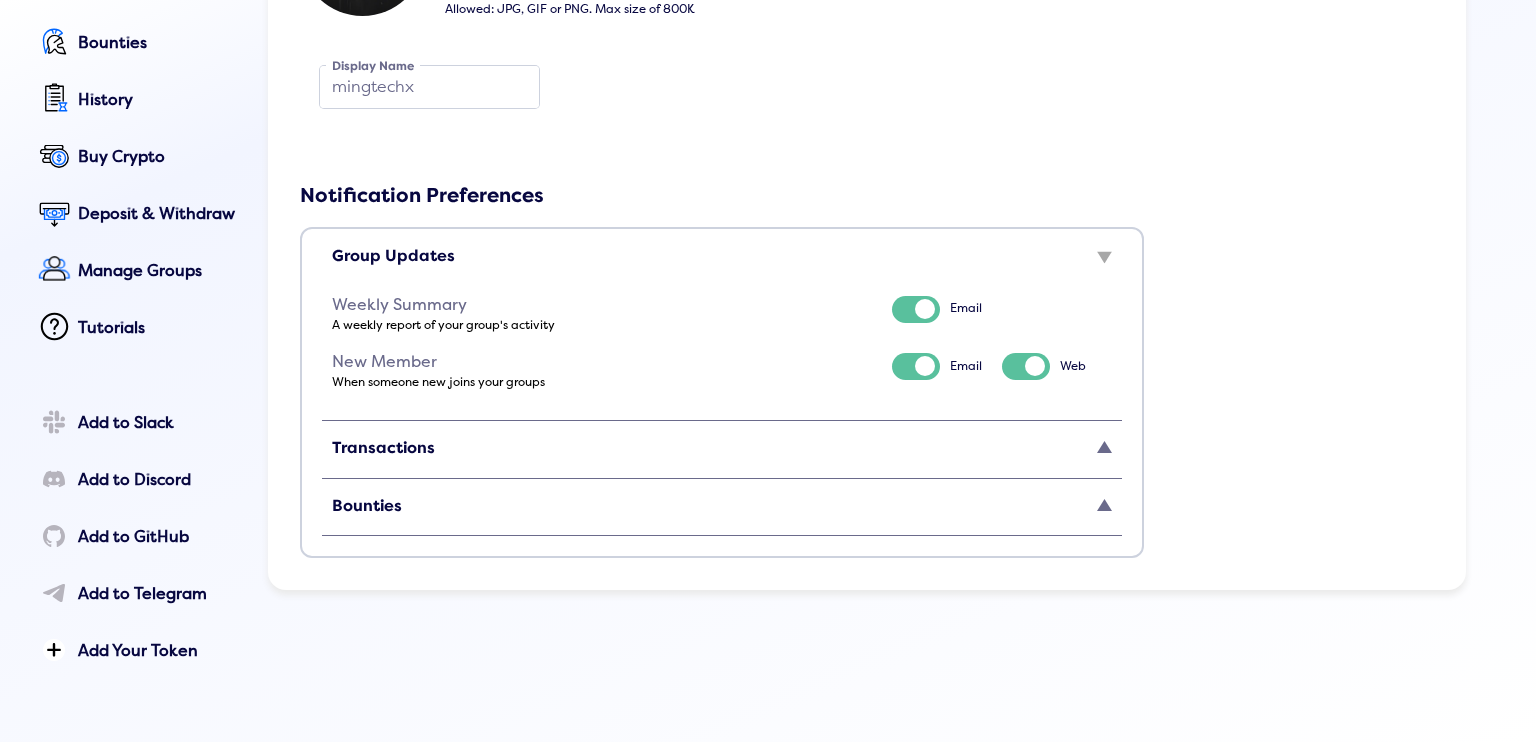 click on "Transactions" at bounding box center (722, 453) 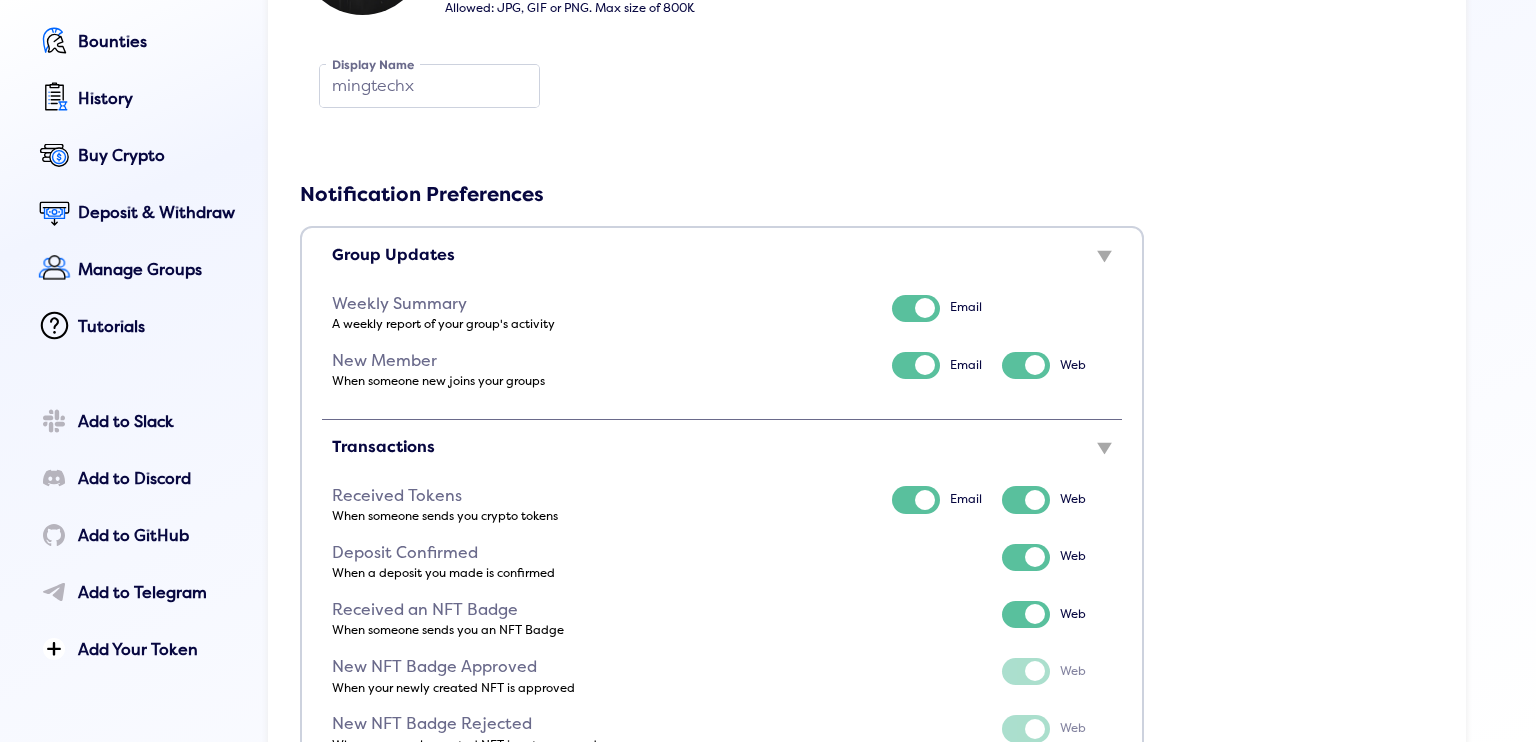 click on "Transactions" at bounding box center [722, 452] 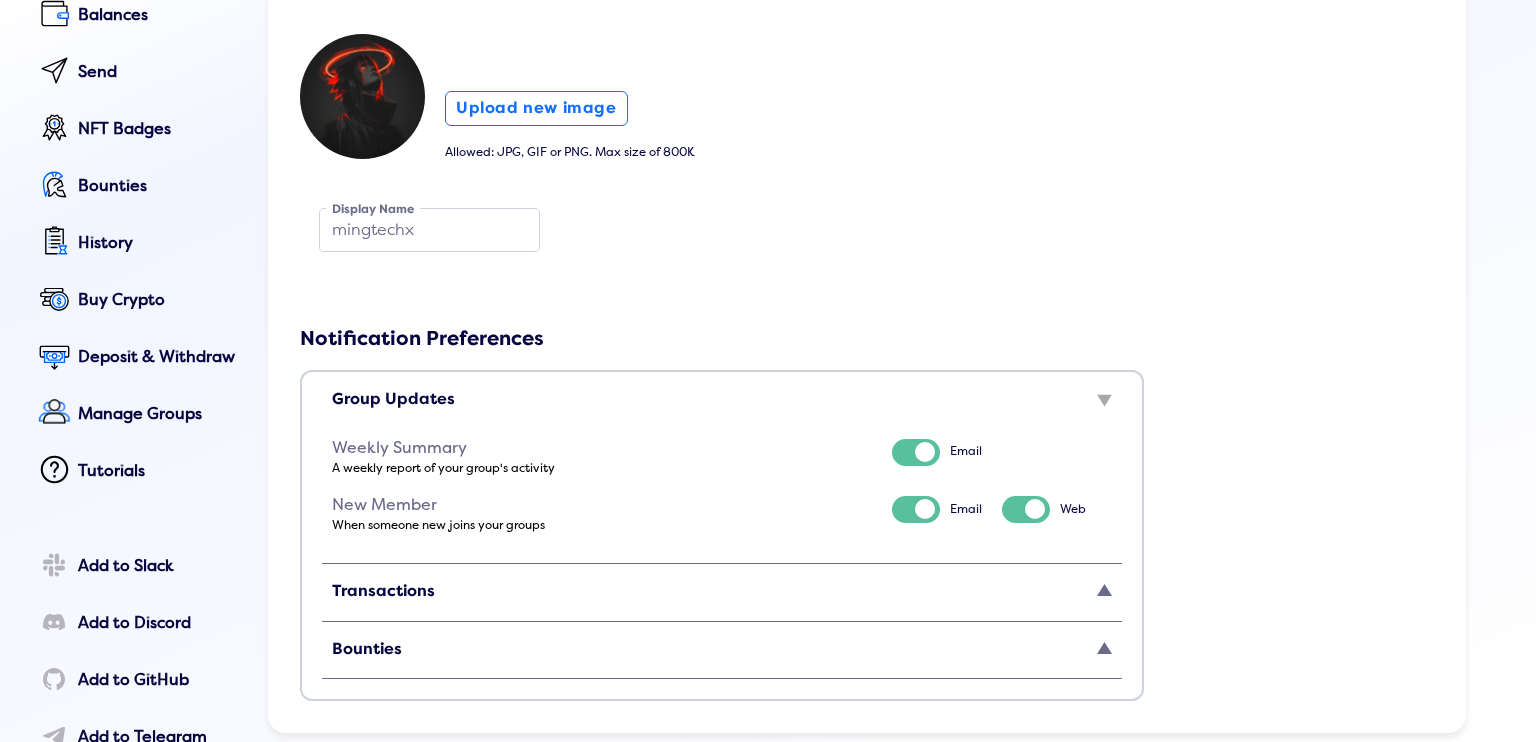 scroll, scrollTop: 0, scrollLeft: 0, axis: both 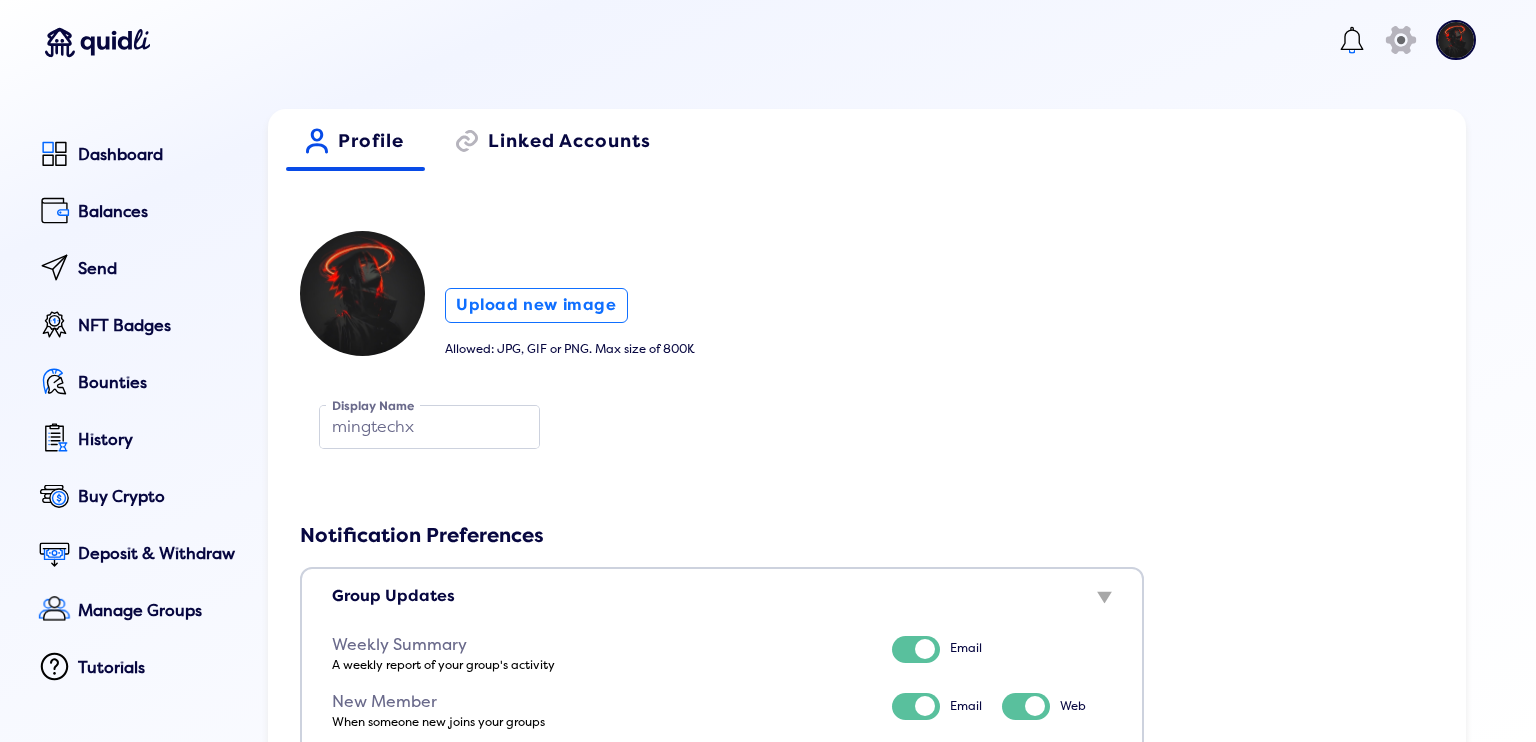 click on "icon Profile icon Linked Accounts  Upload new image   Allowed: JPG, GIF or PNG. Max size of 800K  mingtechx Display Name Notification Preferences Group Updates Weekly Summary A weekly report of your group's activity Email New Member When someone new joins your groups Email Web Transactions Received Tokens When someone sends you crypto tokens Email Web Deposit Confirmed When a deposit you made is confirmed Web Received an NFT Badge When someone sends you an NFT Badge Web New NFT Badge Approved When your newly created NFT is approved Web New NFT Badge Rejected When your newly created NFT is not approved Web Privy Wallet Generated When you create a new decentralized wallet Email Web Bounties New Bounty Available When a bounty is created in a group you are in Email Web Received Reward When you receive a reward for completing a bounty Email Web Bounty Completed When a bounty you created has been completed Email Web Bounty Expired When a bounty you created has expired Email Web Bounty Refunded Email Web Email Web" at bounding box center [867, 519] 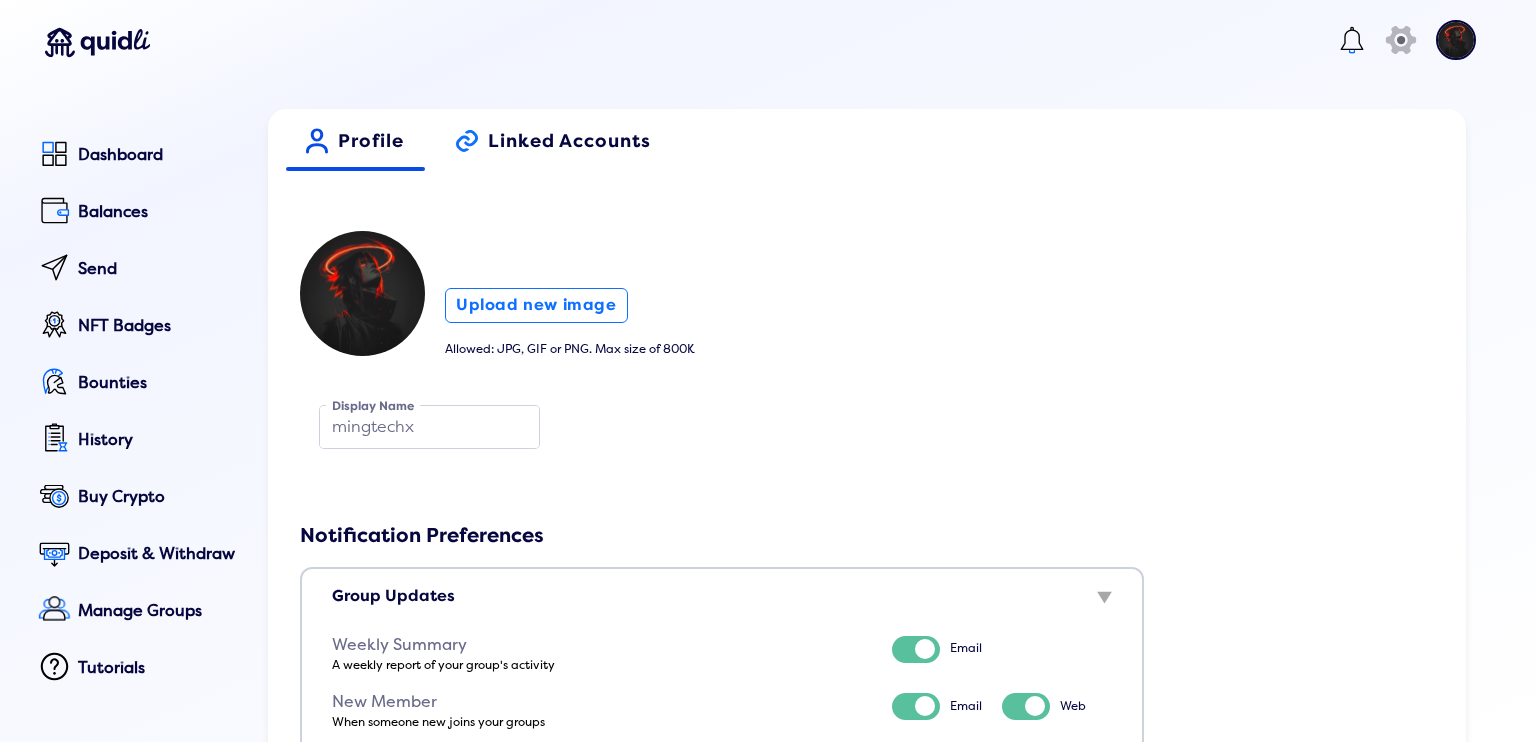 drag, startPoint x: 567, startPoint y: 175, endPoint x: 573, endPoint y: 143, distance: 32.55764 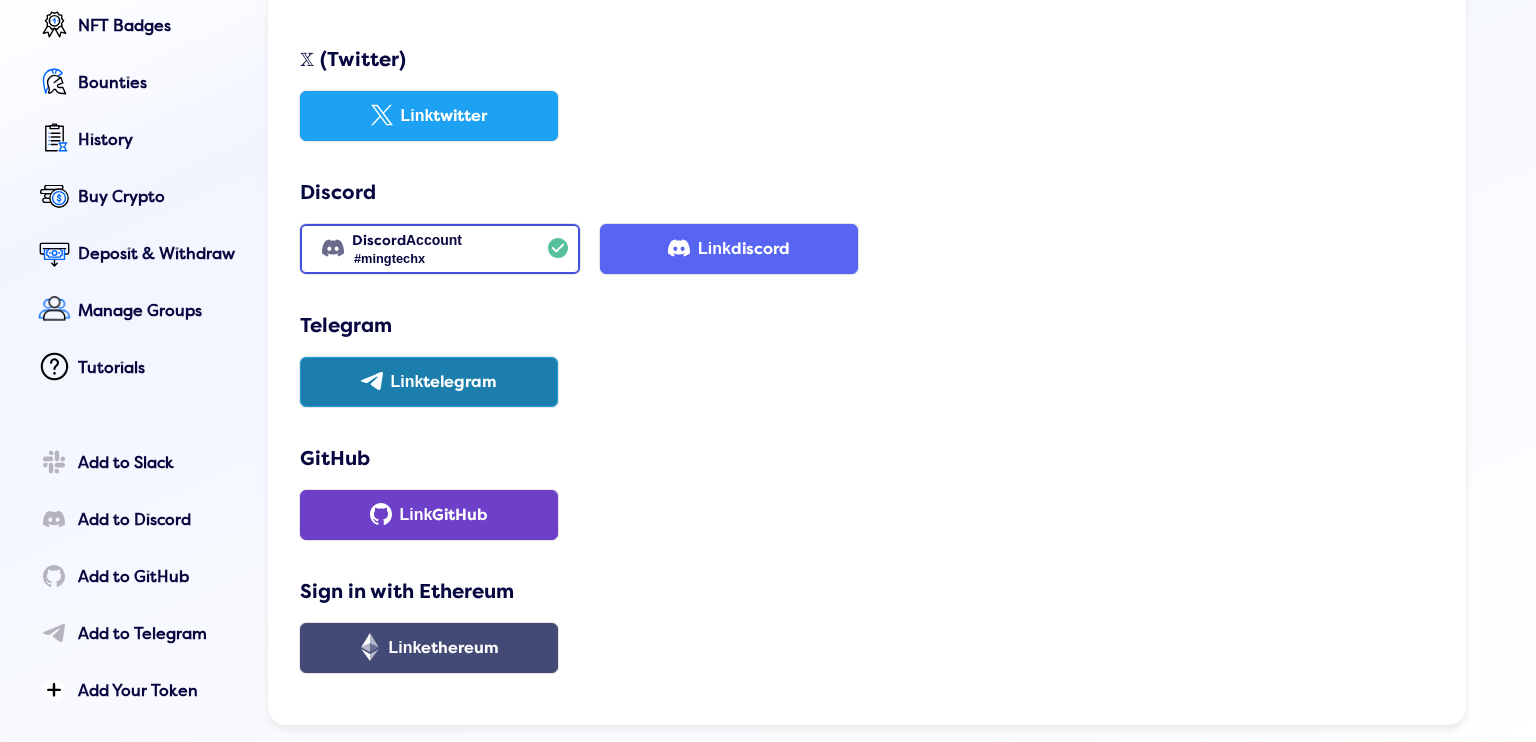 scroll, scrollTop: 381, scrollLeft: 0, axis: vertical 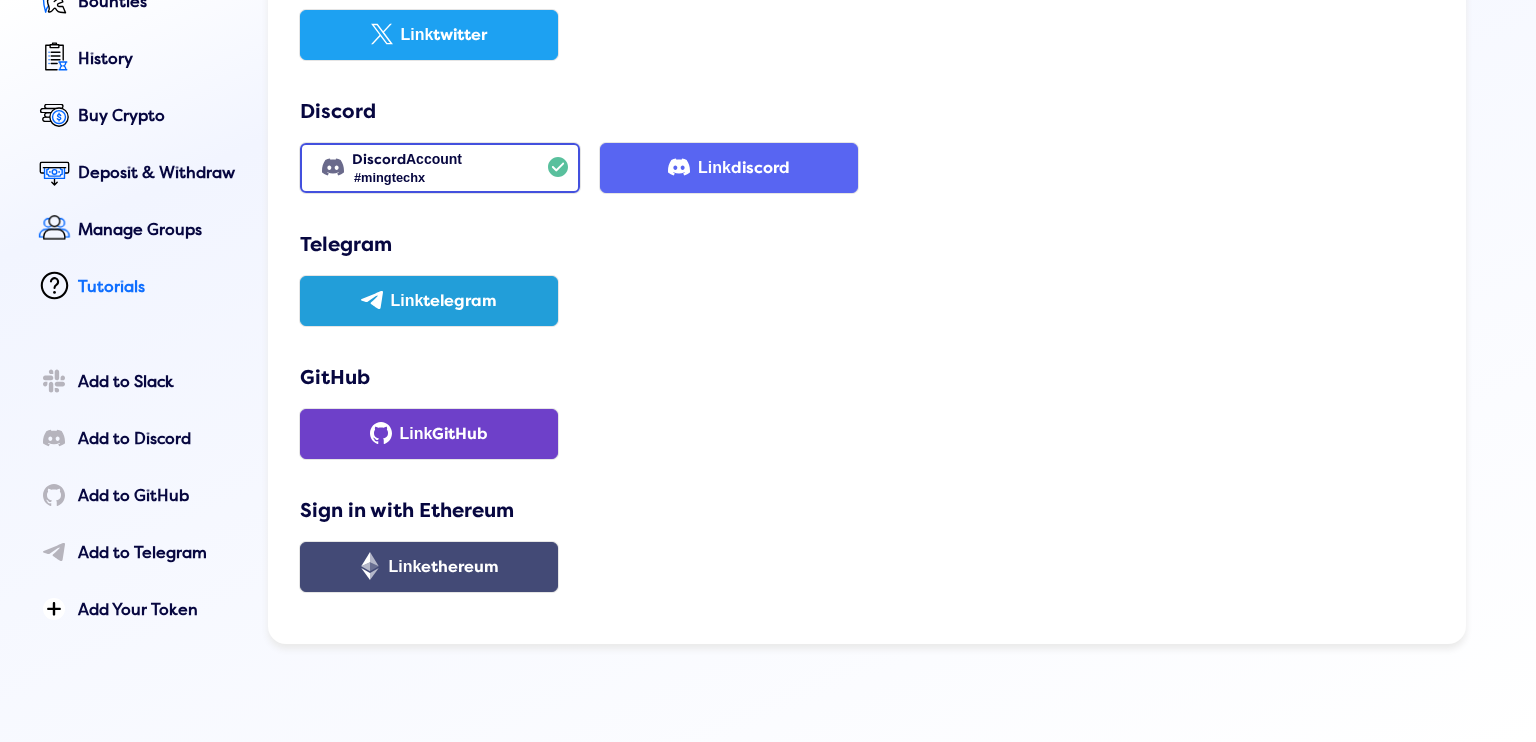 click on "Tutorials" 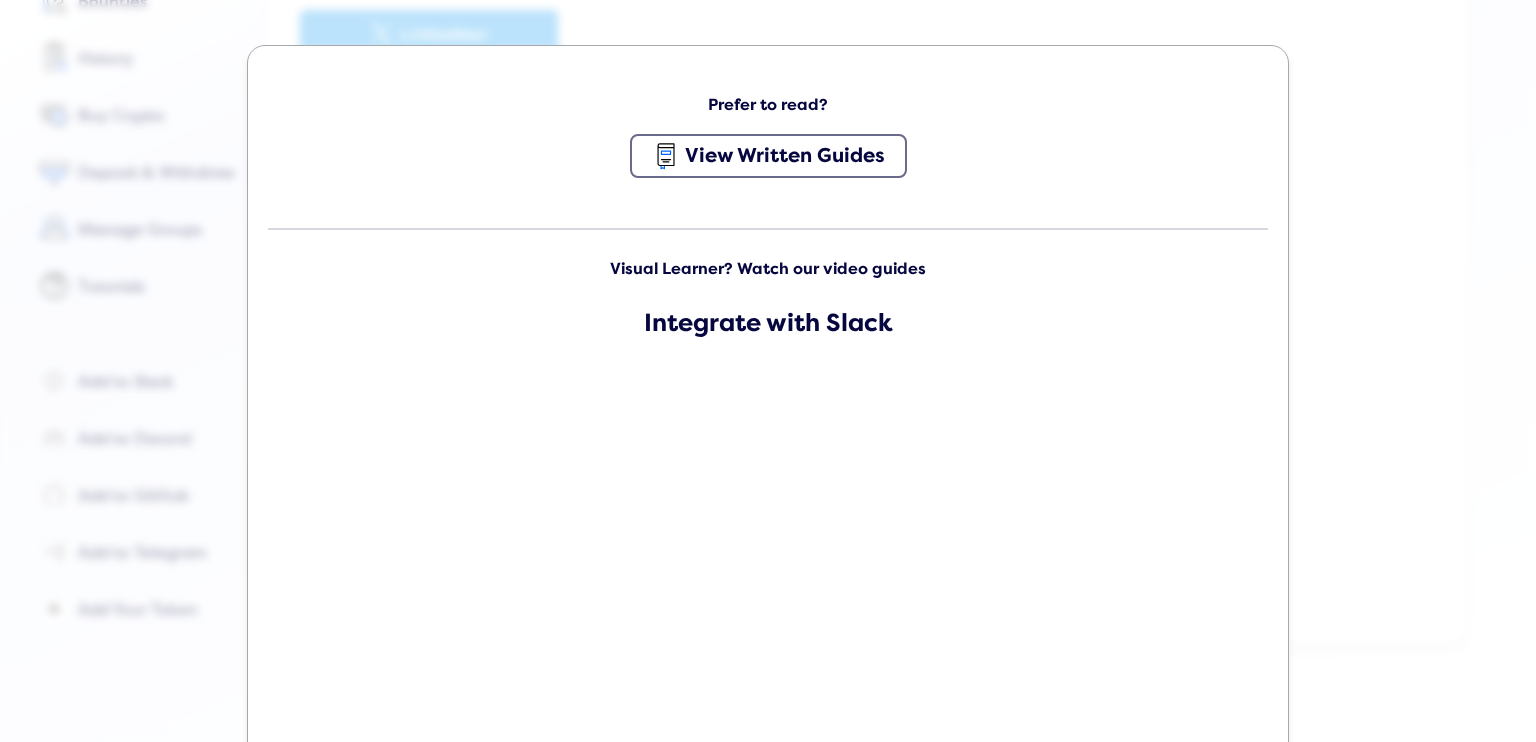 click on "Prefer to read? View Written Guides Visual Learner? Watch our video guides Integrate with Slack Integrate with Discord" 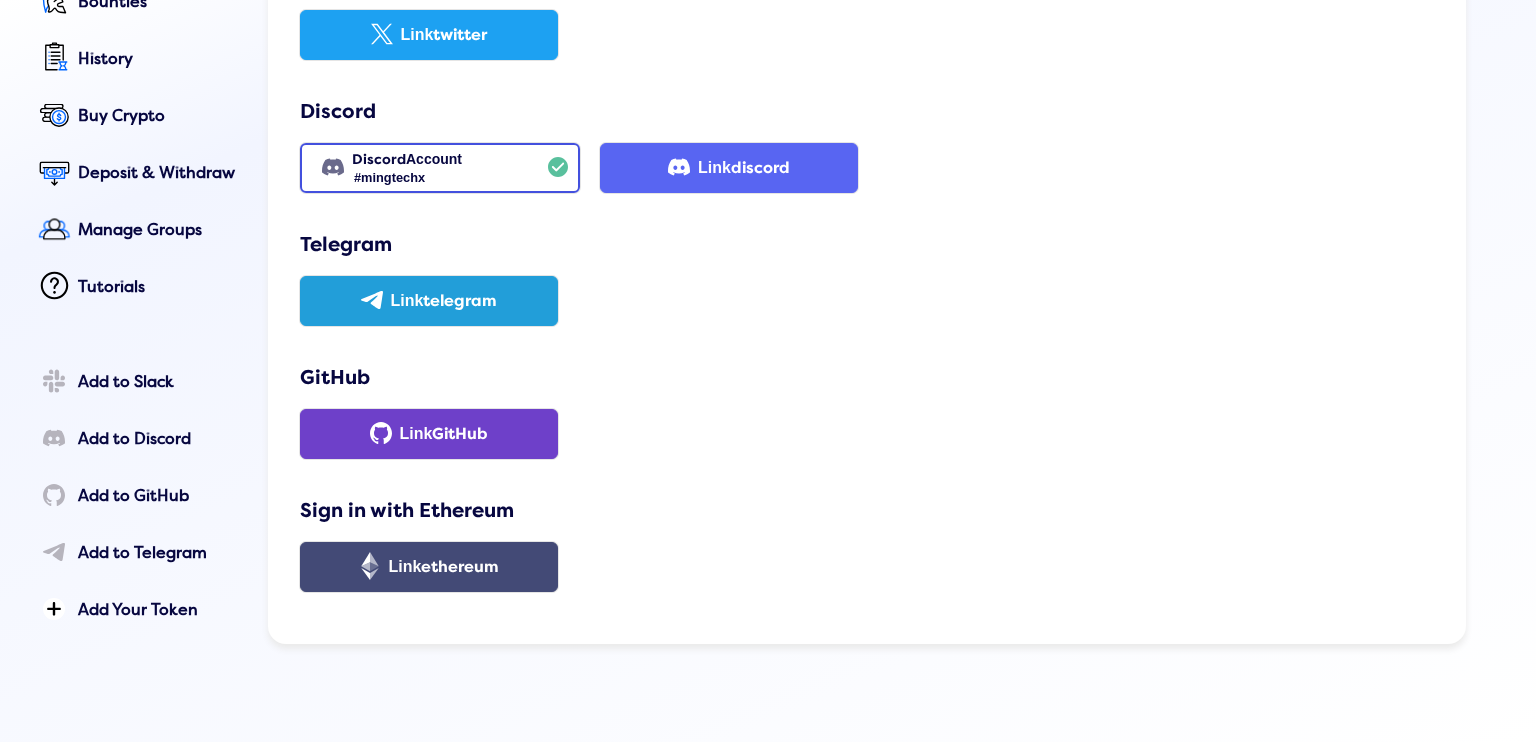 click on "Manage Groups" 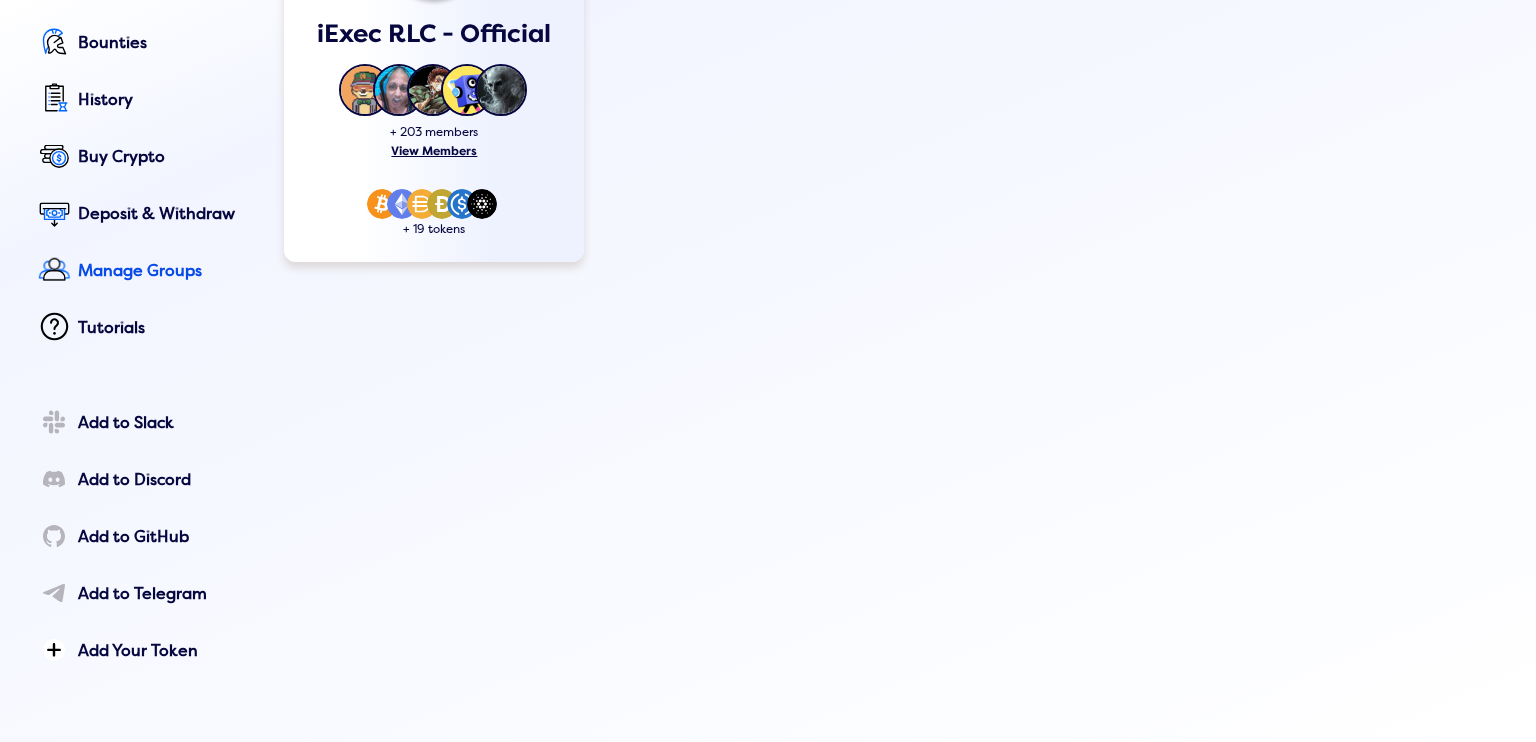 scroll, scrollTop: 341, scrollLeft: 0, axis: vertical 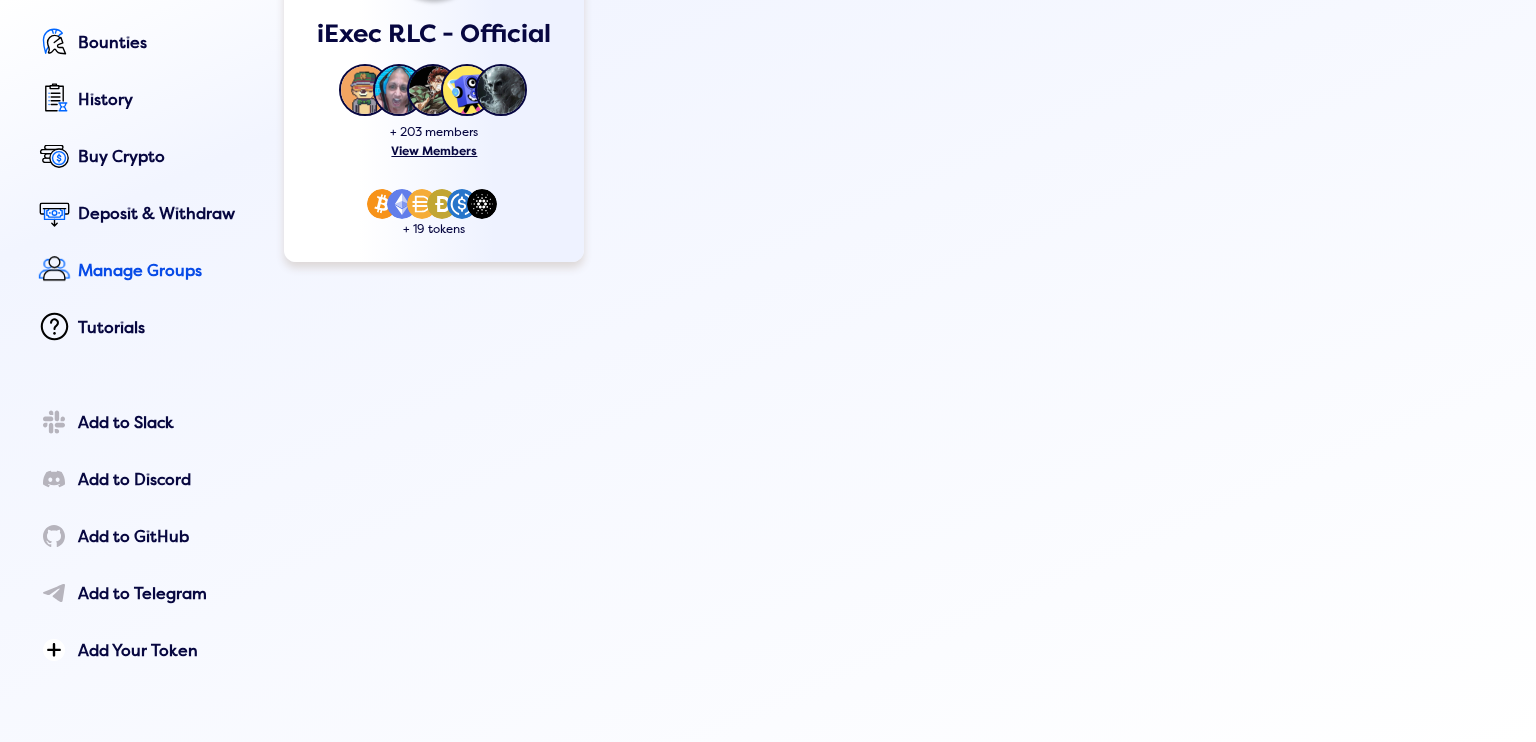 click at bounding box center [462, 204] 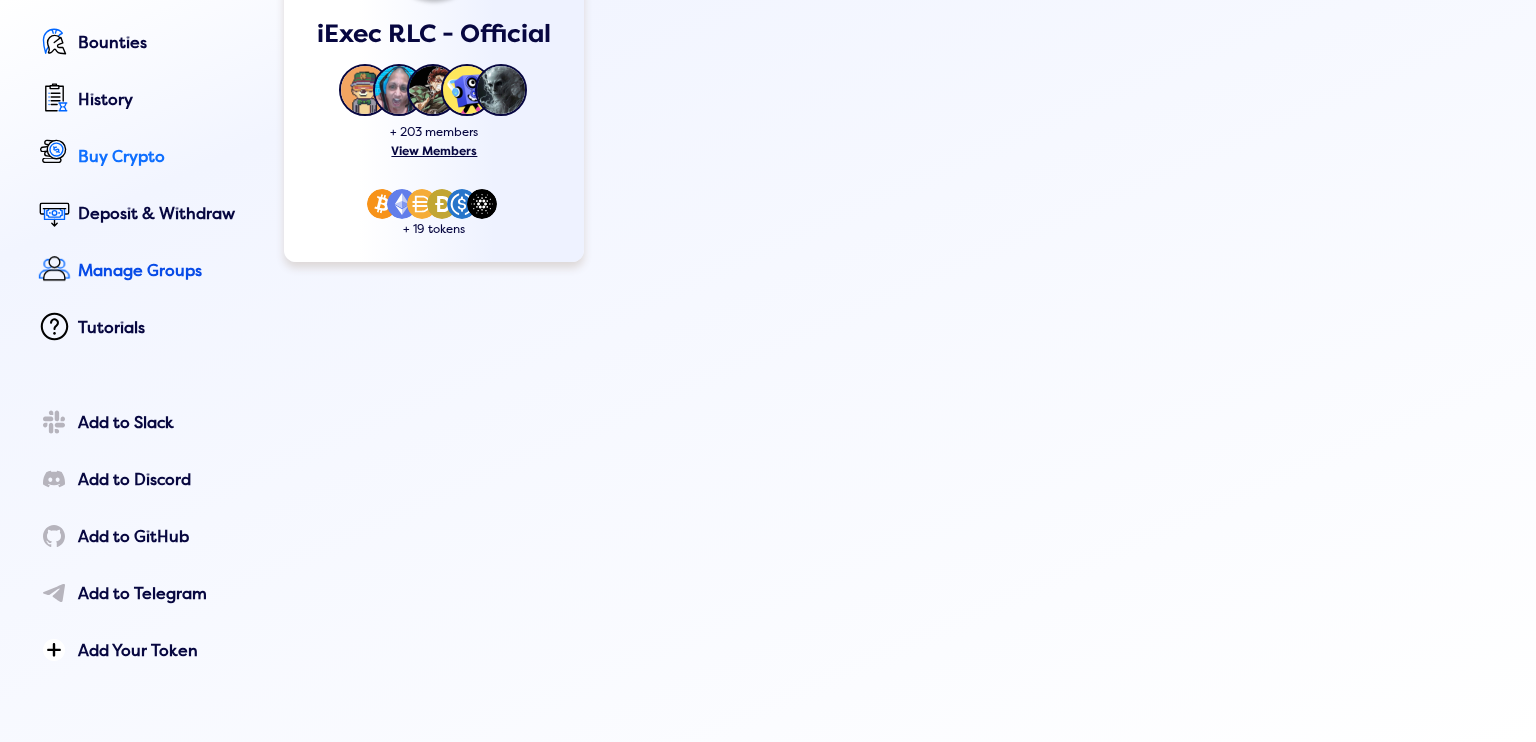 click on "Buy Crypto" 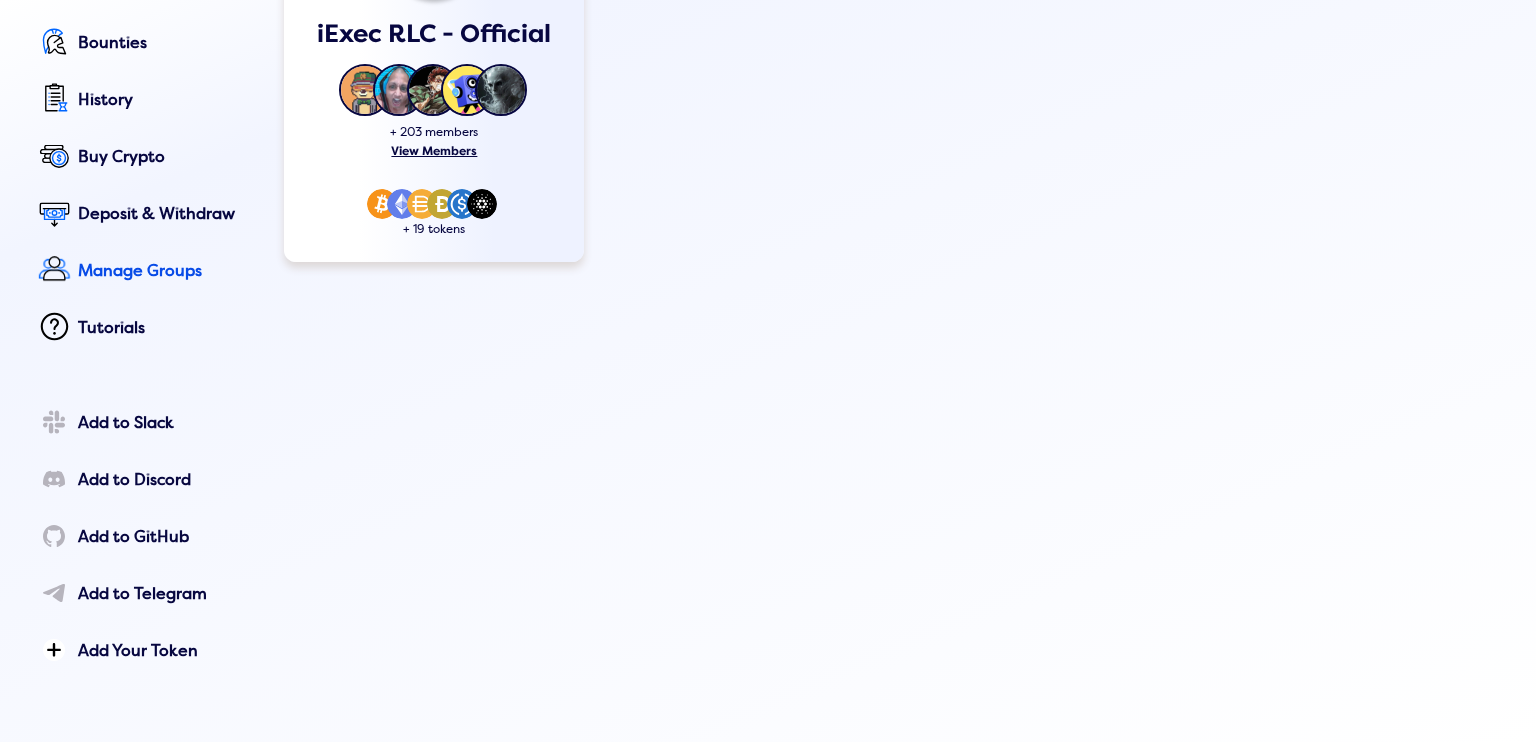 click on "Buy 😢 Sorry  your country is not currently supported by our crypto purchase service providers  (Transak, Moonpay)  You may still deposit crypto directly to your Quidli wallet if you have alternative access to crypto assets.   Deposit Crypto" 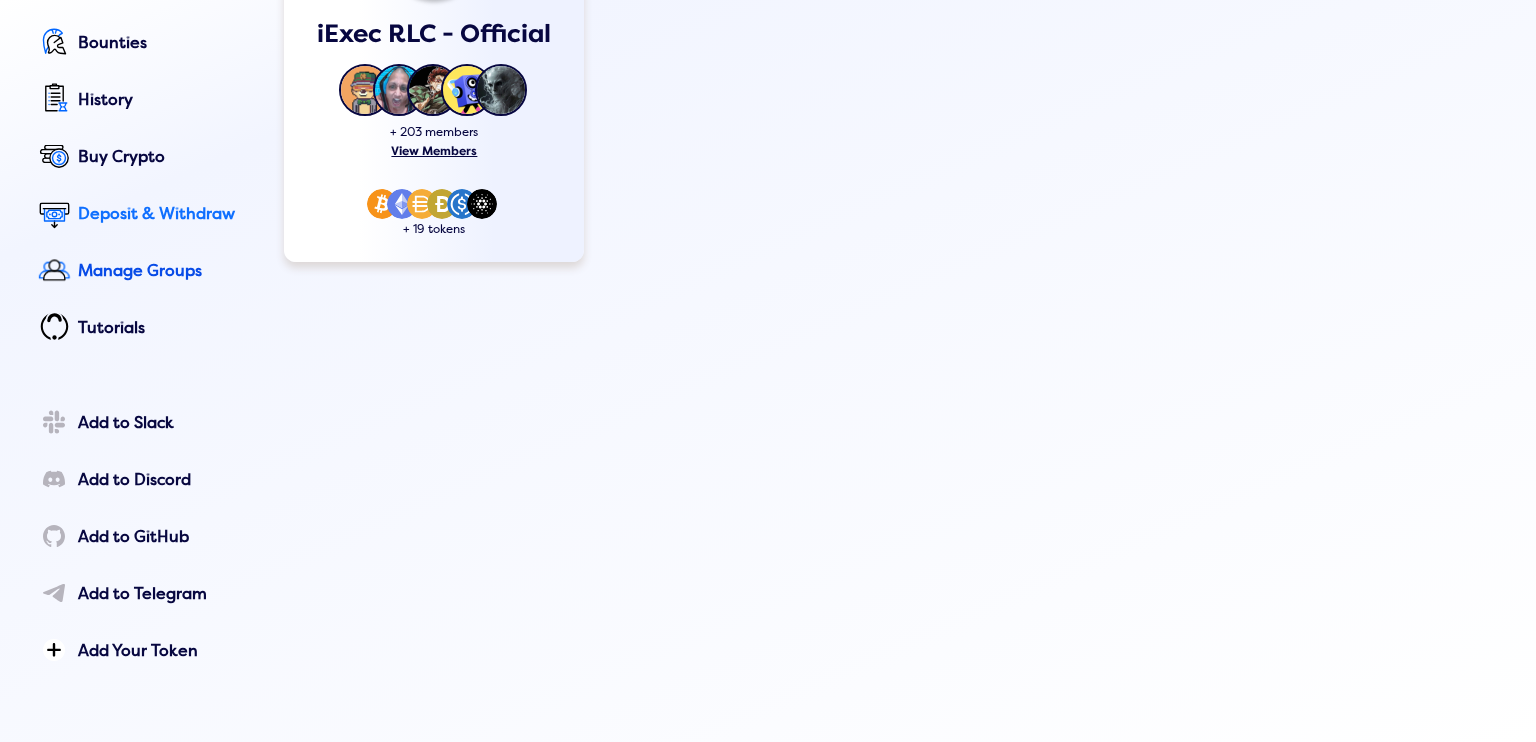 click on "Deposit & Withdraw" 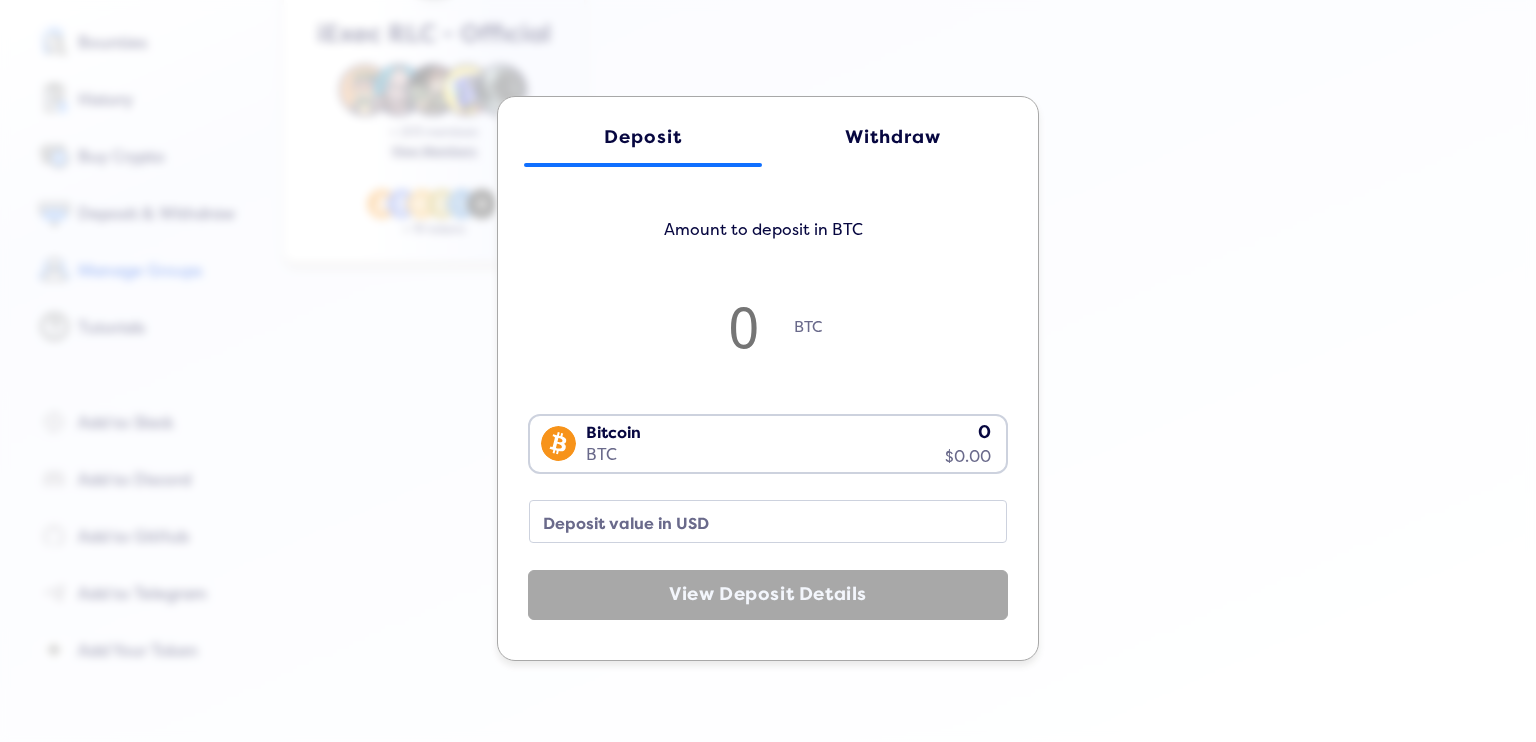 click on "Withdraw" 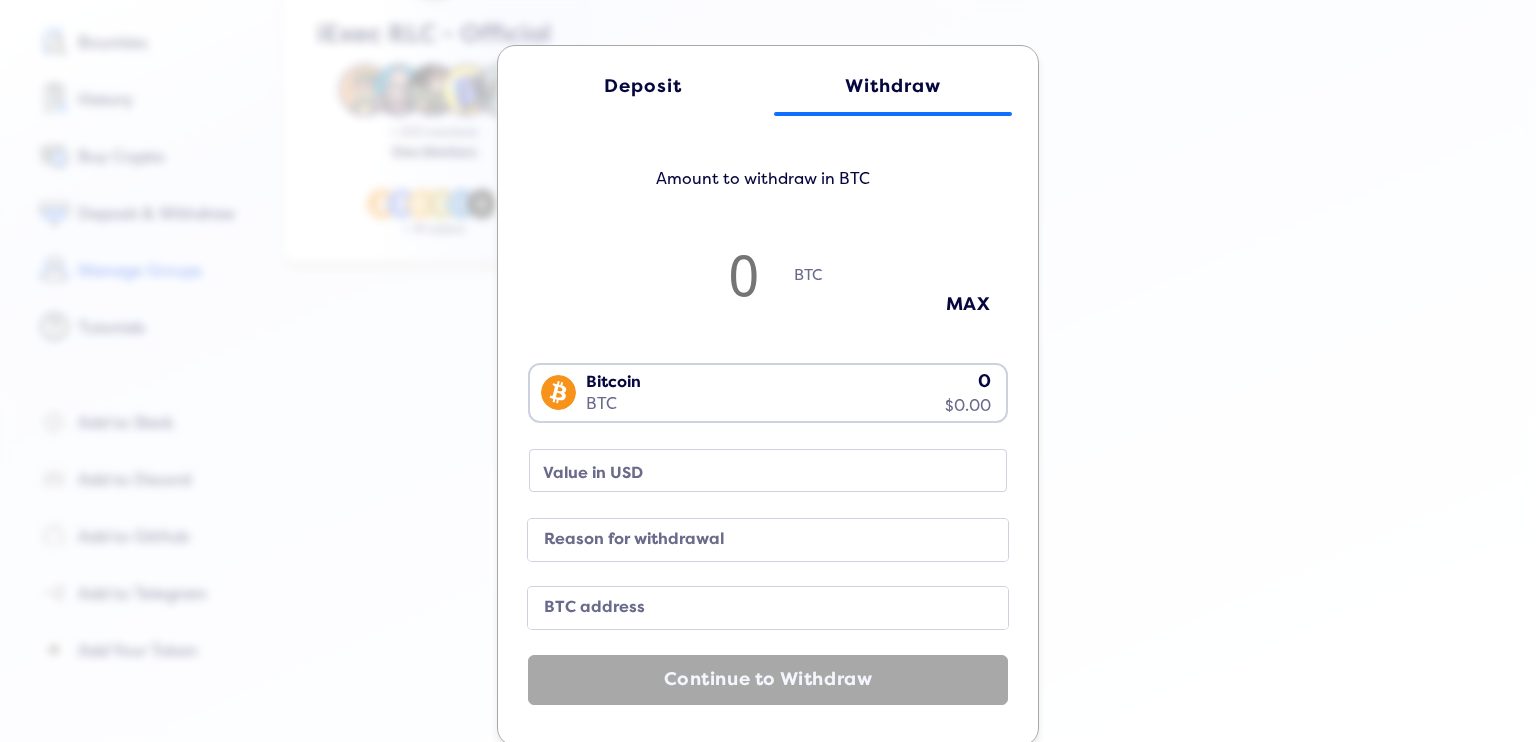click on "Deposit Withdraw Amount to withdraw in BTC BTC MAX Bitcoin BTC 0 $0.00 Loading...  Value in USD Reason for withdrawal BTC address  Continue to Withdraw" 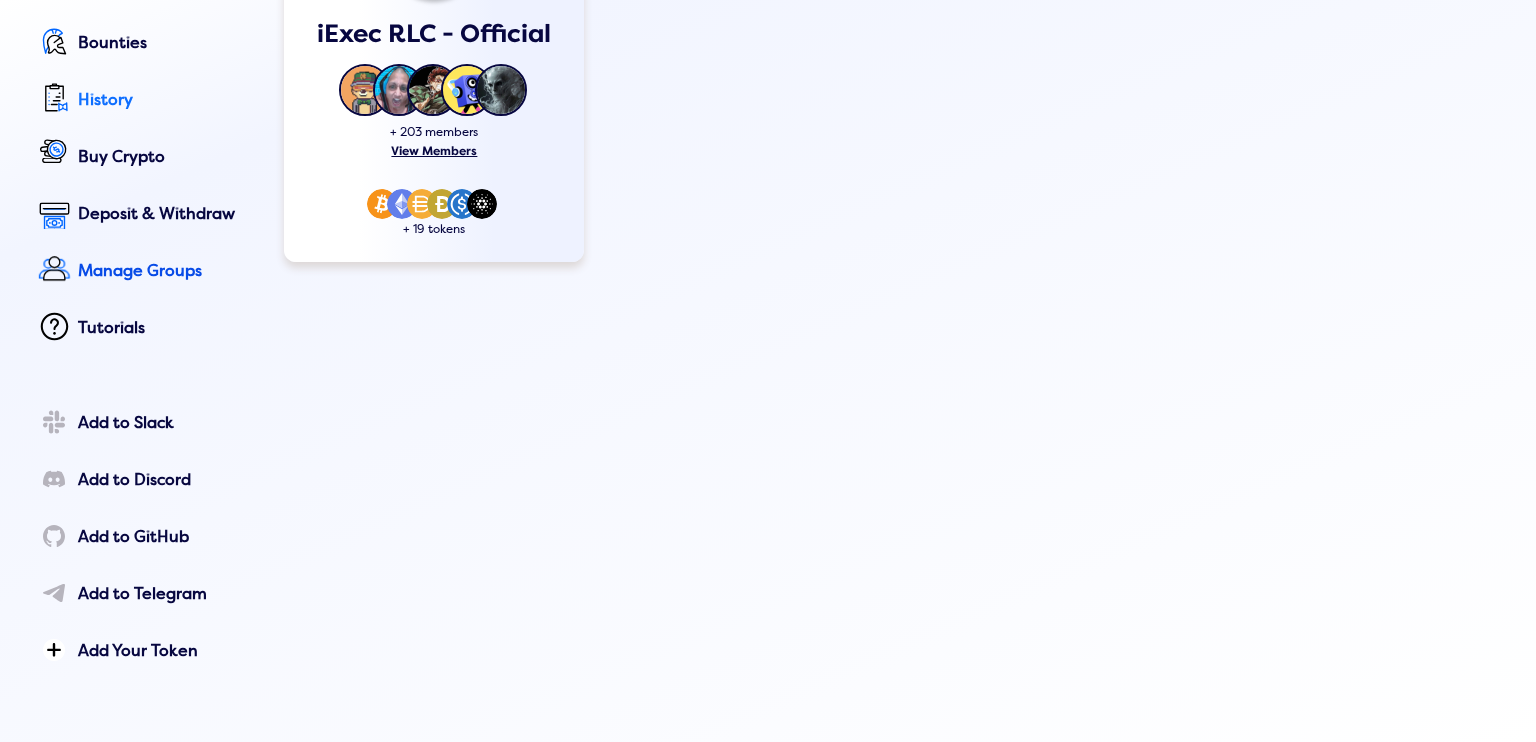 click on "History" 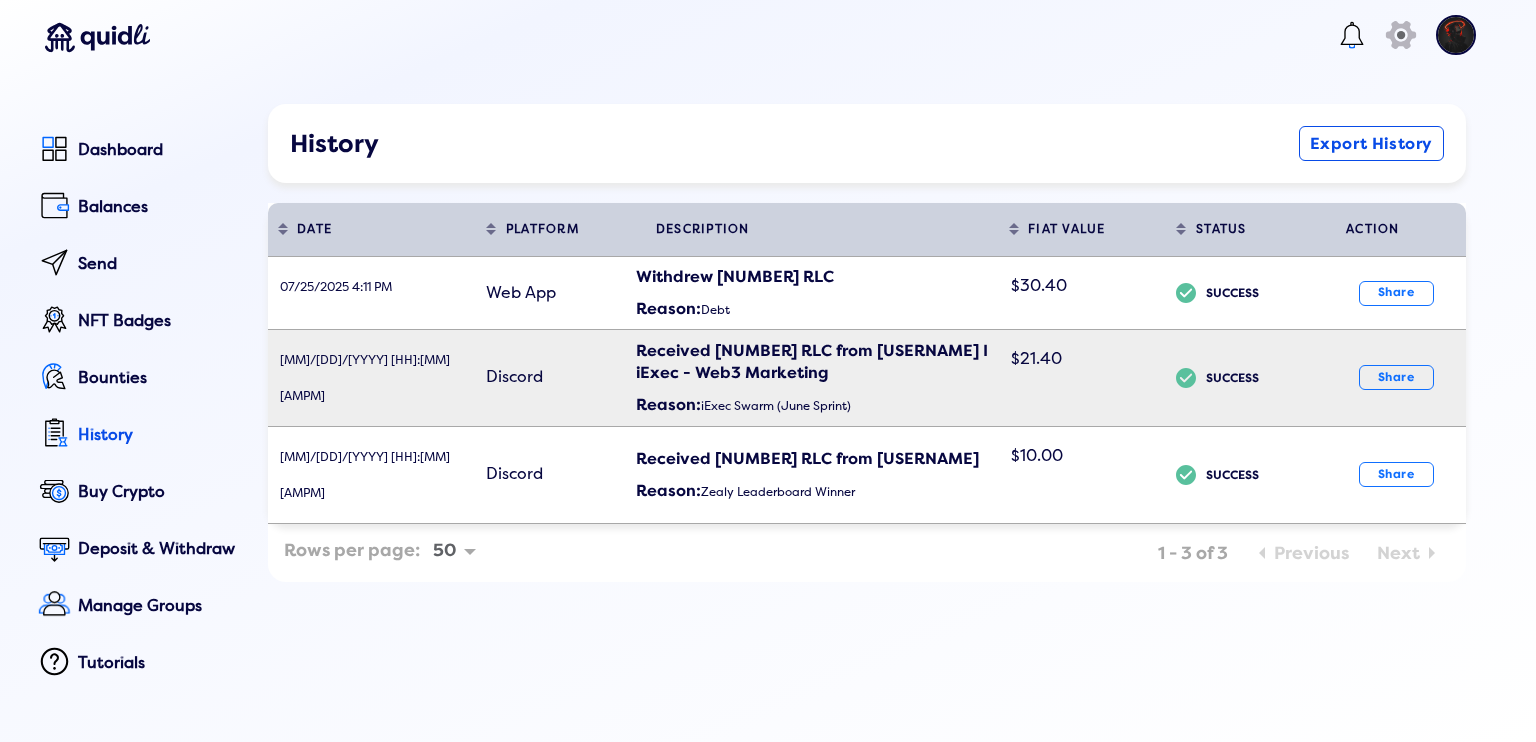 scroll, scrollTop: 0, scrollLeft: 0, axis: both 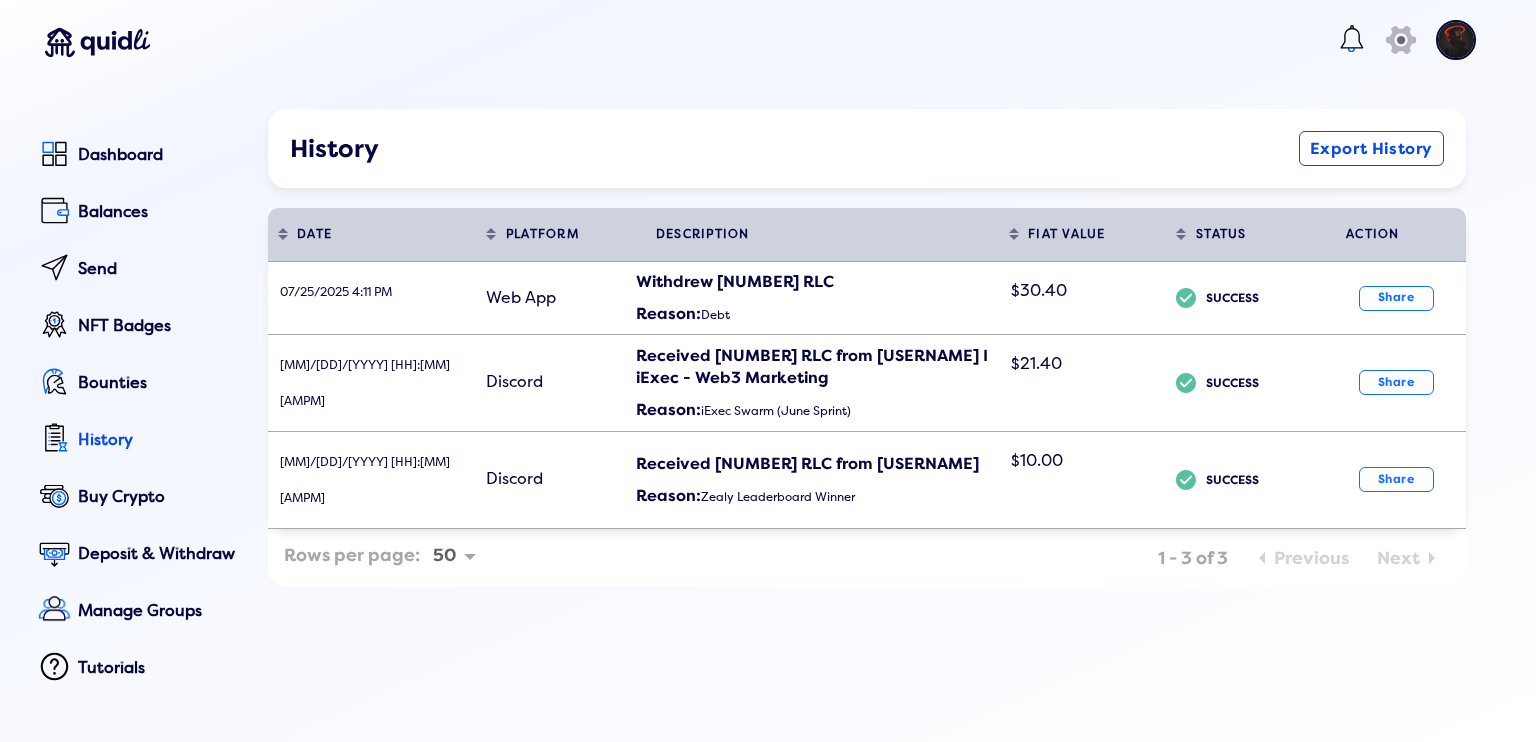click at bounding box center [1352, 40] 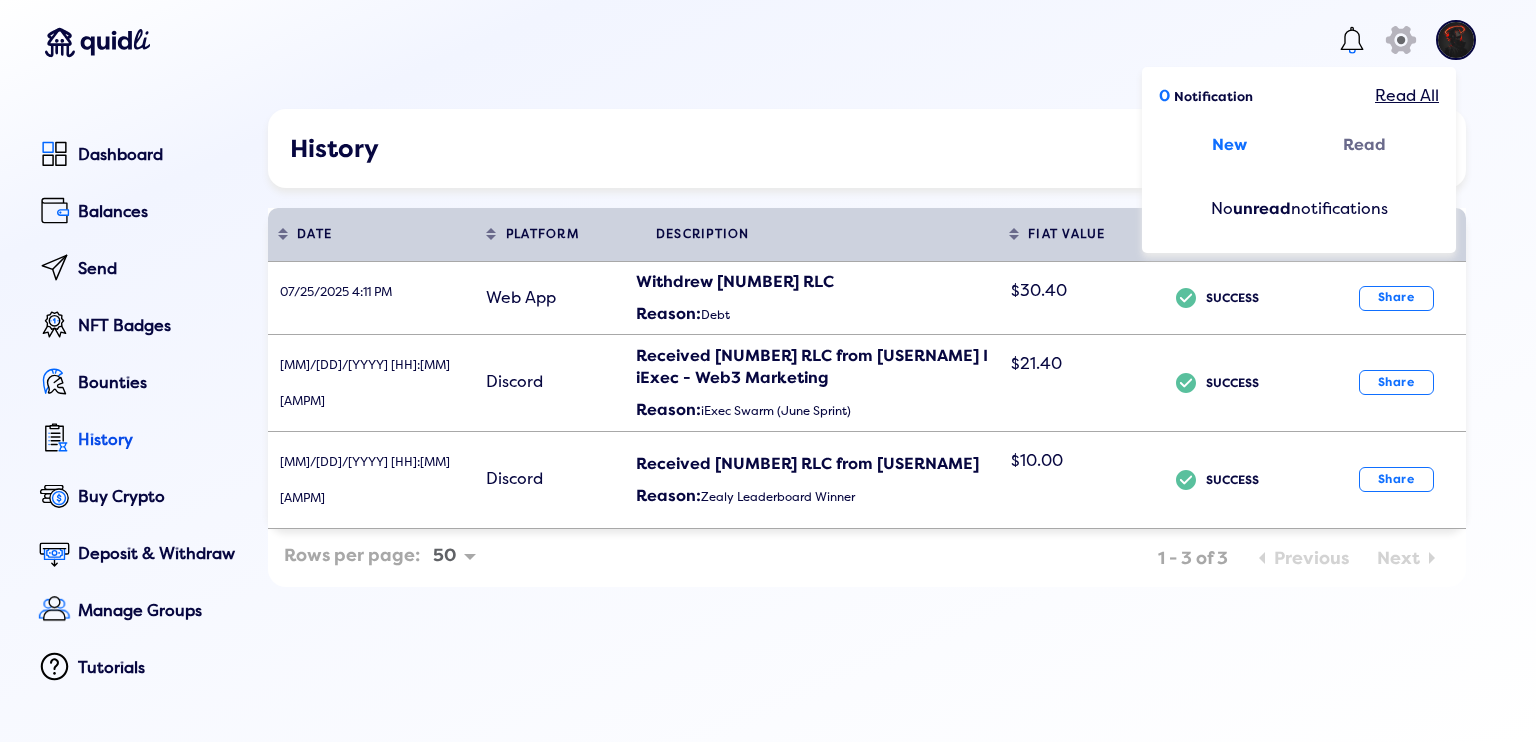 drag, startPoint x: 734, startPoint y: 37, endPoint x: 272, endPoint y: 118, distance: 469.0469 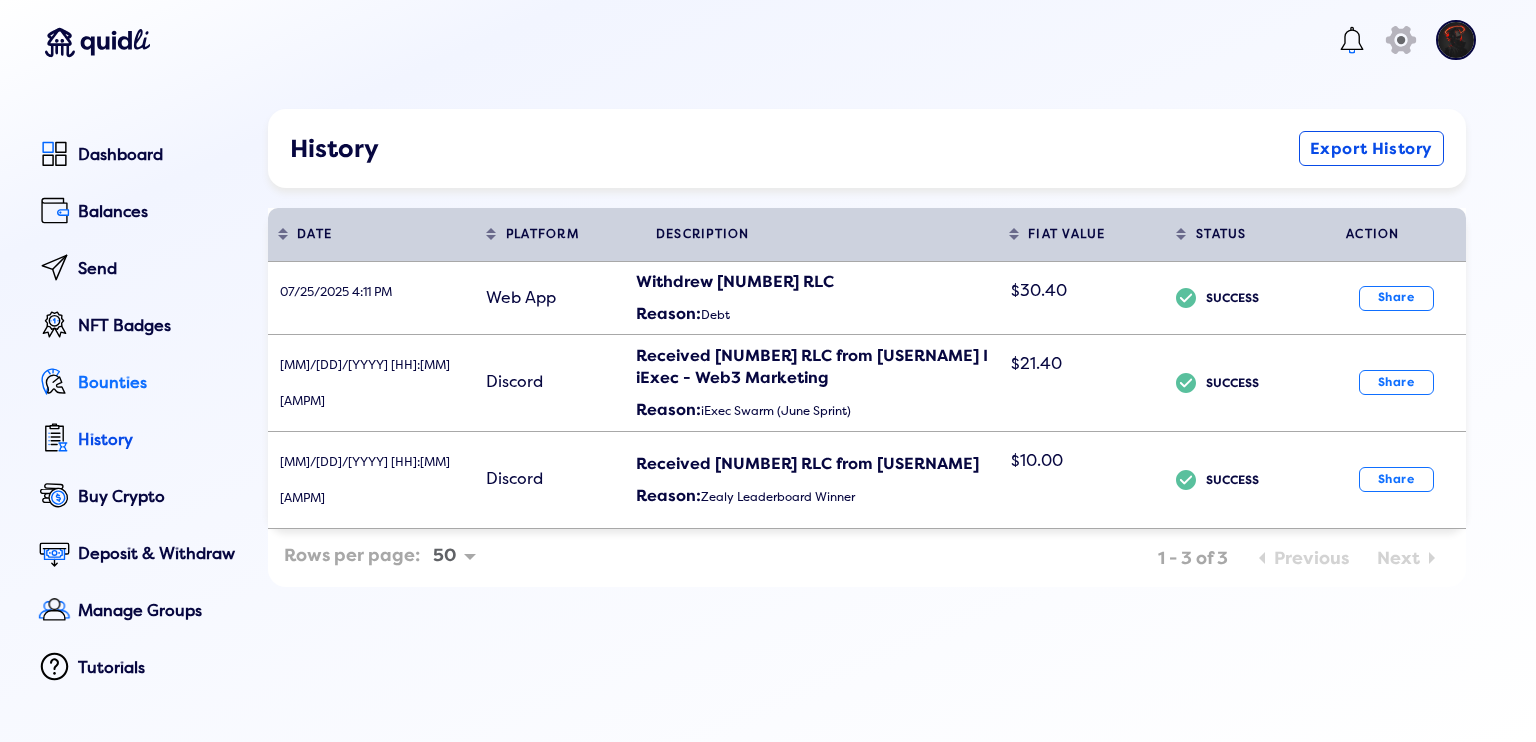 click on "Bounties" 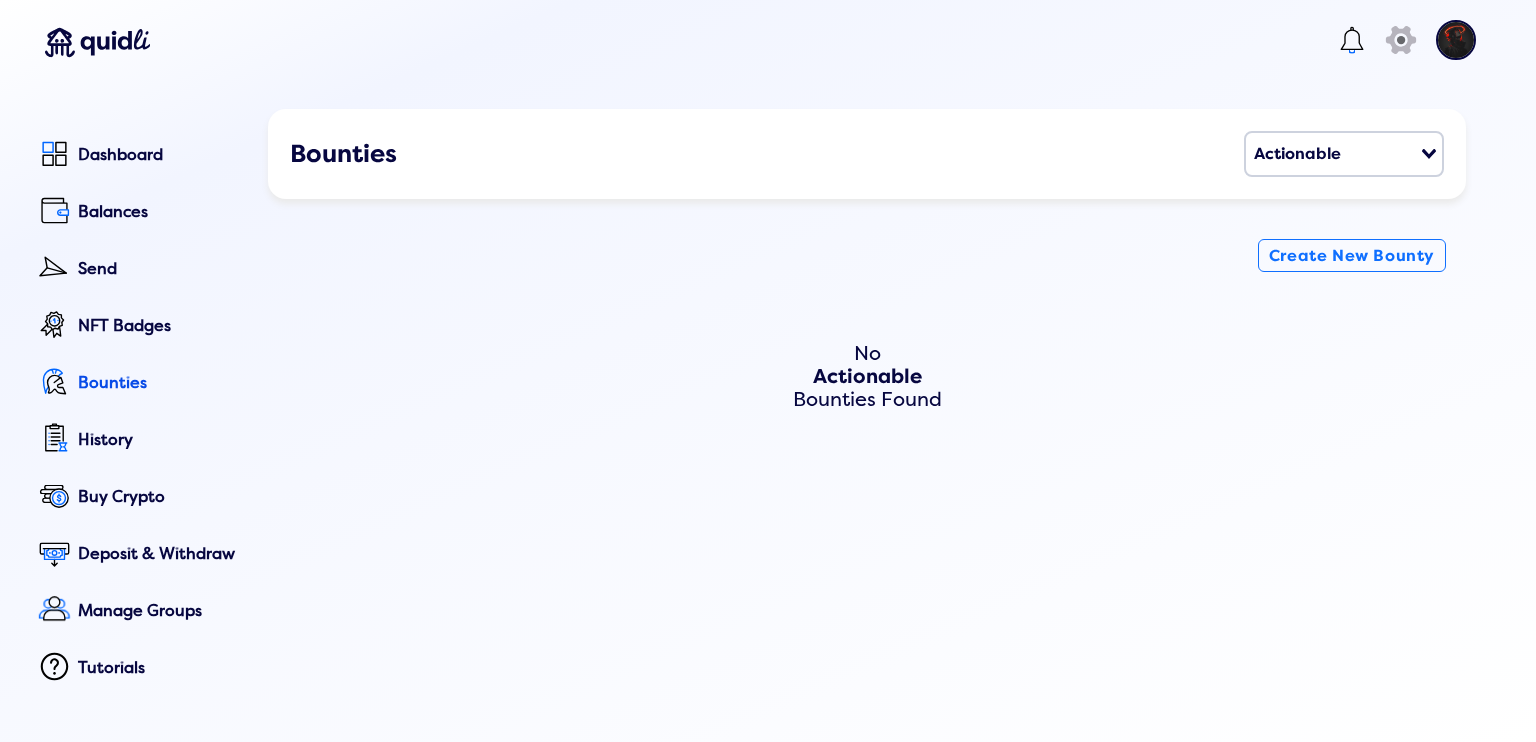 click on "Dashboard Balances Send NFT Badges Bounties History Buy Crypto Deposit & Withdraw Manage Groups Tutorials" at bounding box center [129, 410] 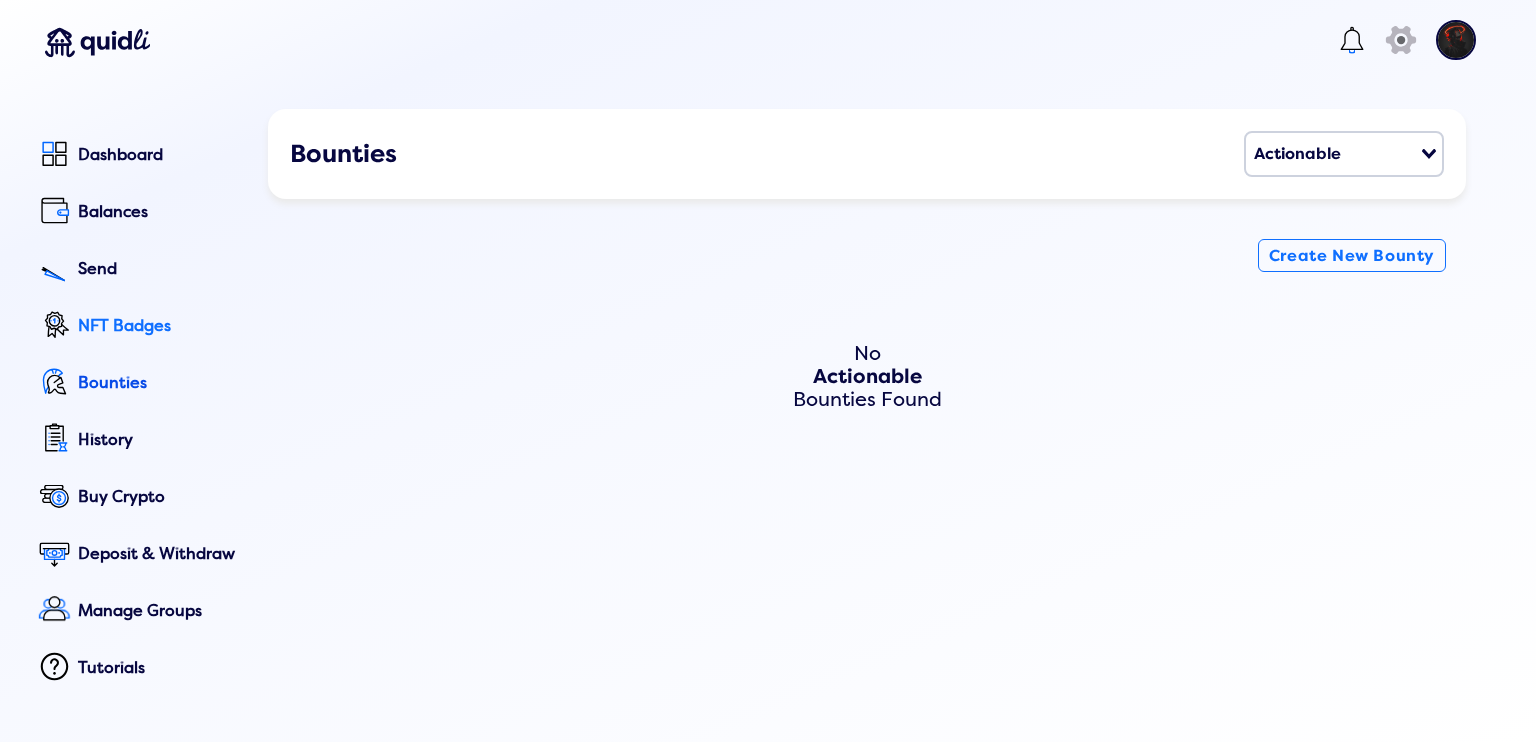 click on "NFT Badges" 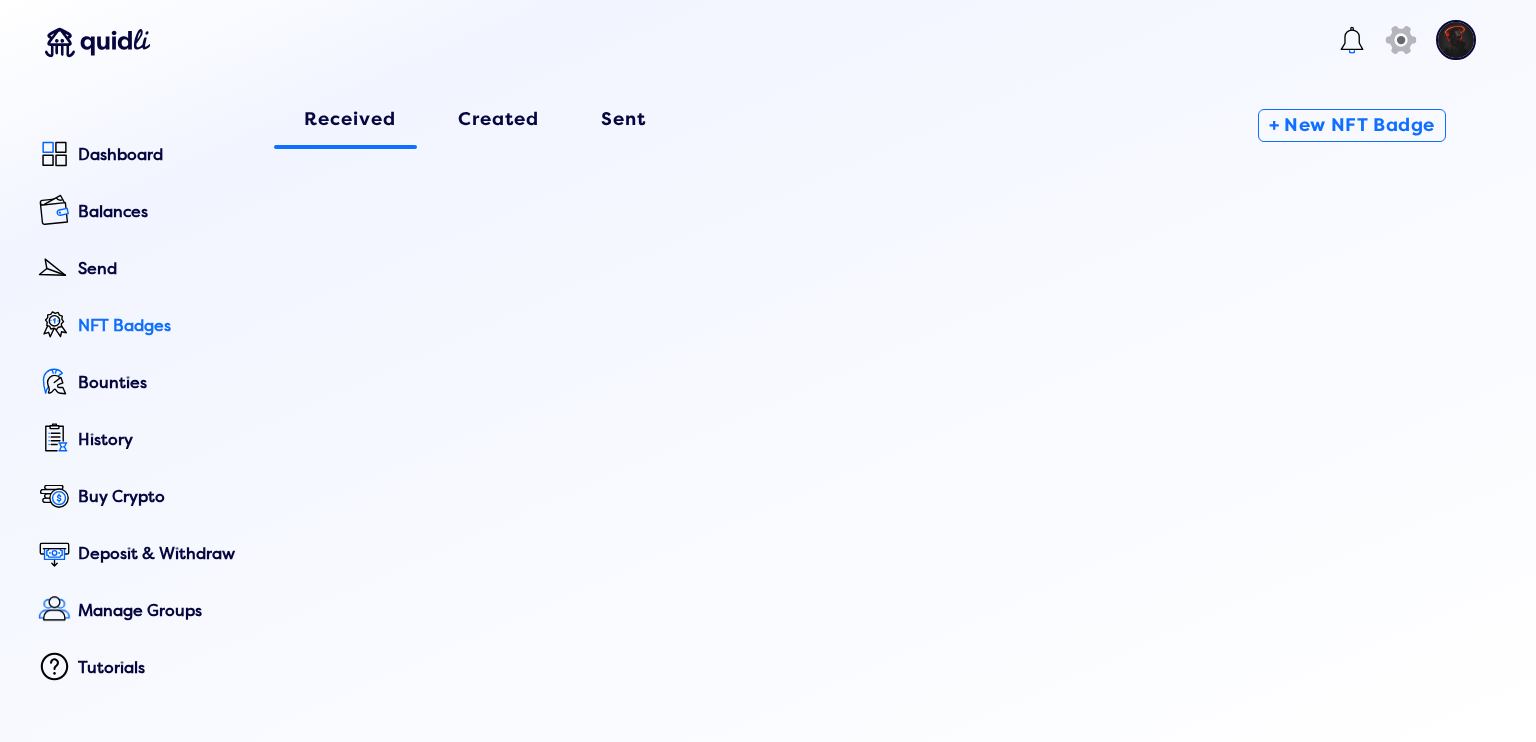 click on "NFT Badges" 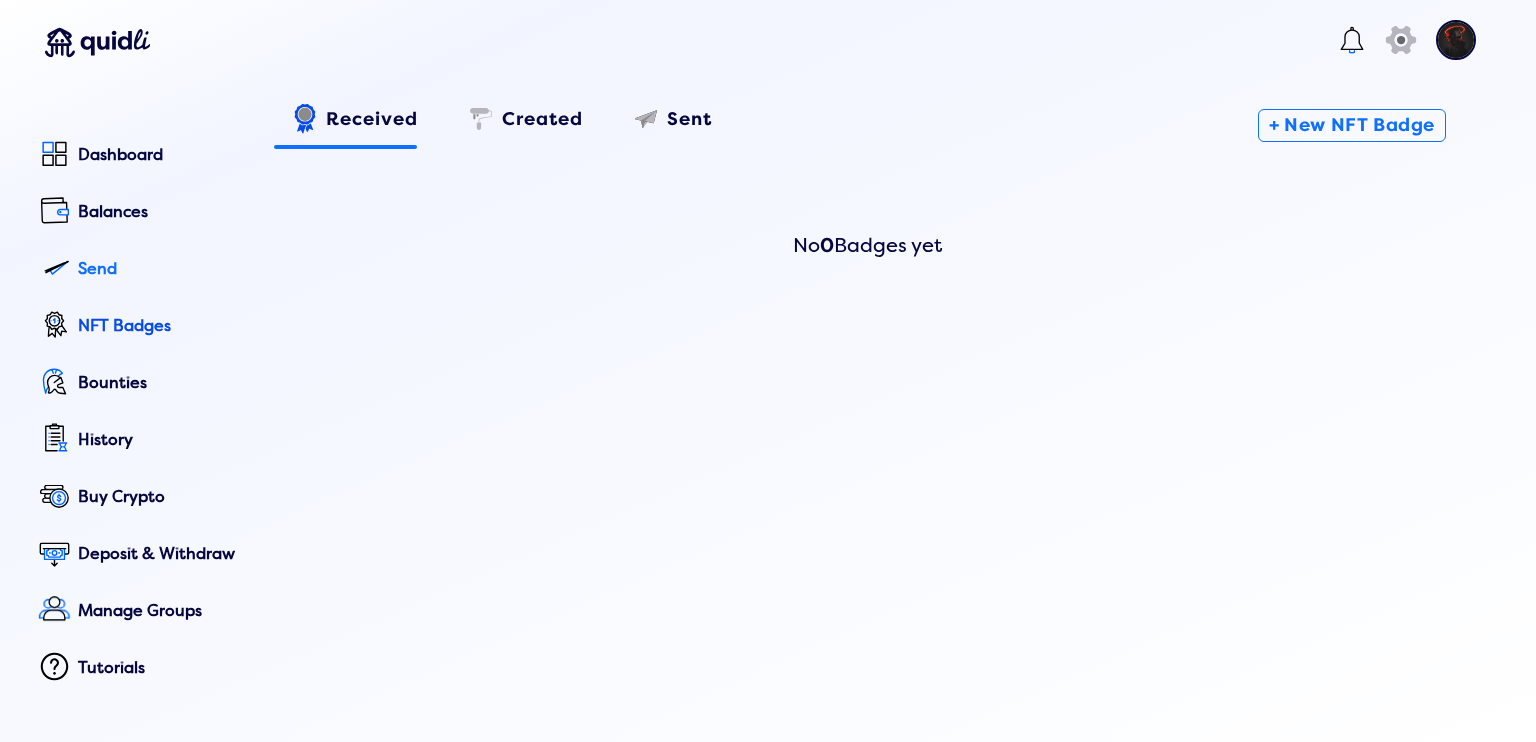 click on "Send" 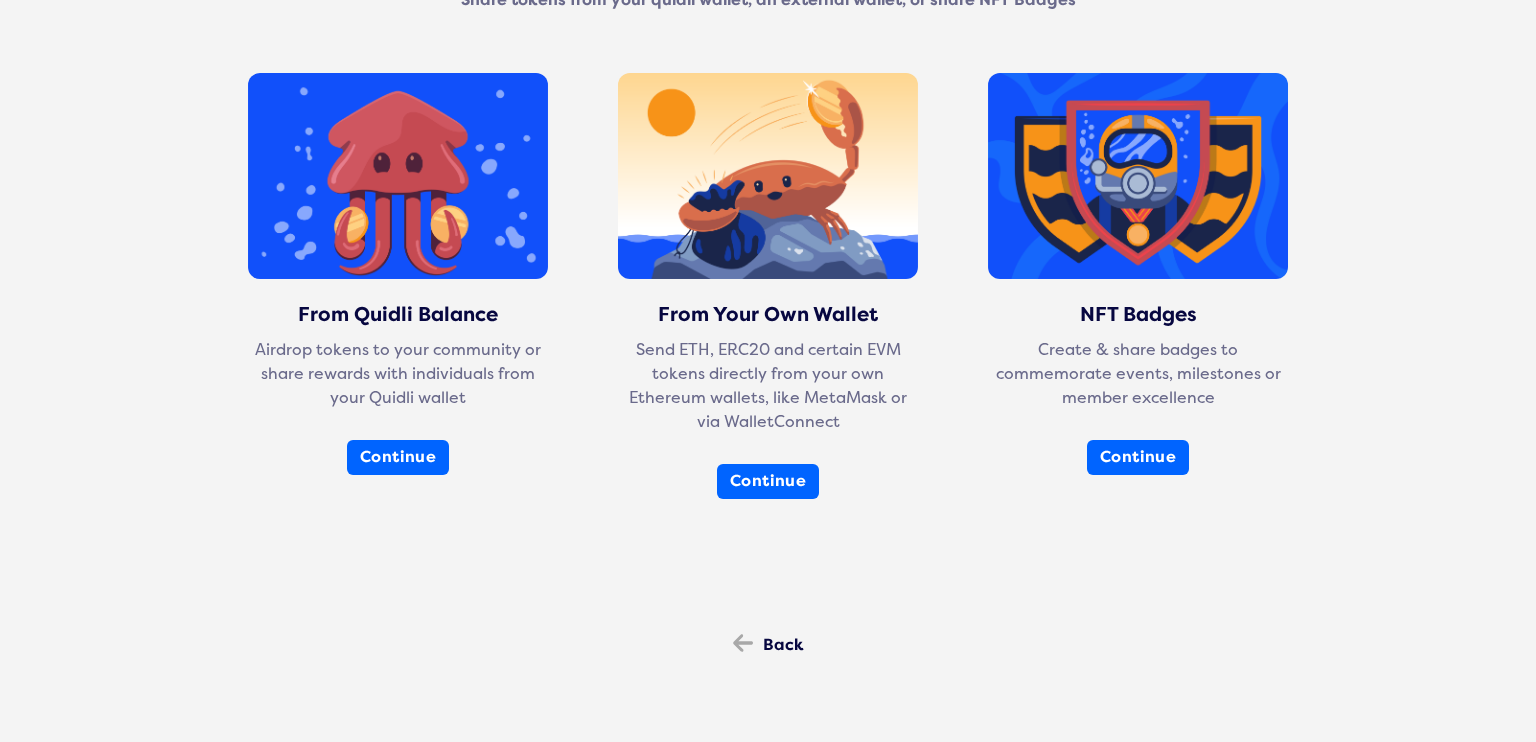 scroll, scrollTop: 0, scrollLeft: 0, axis: both 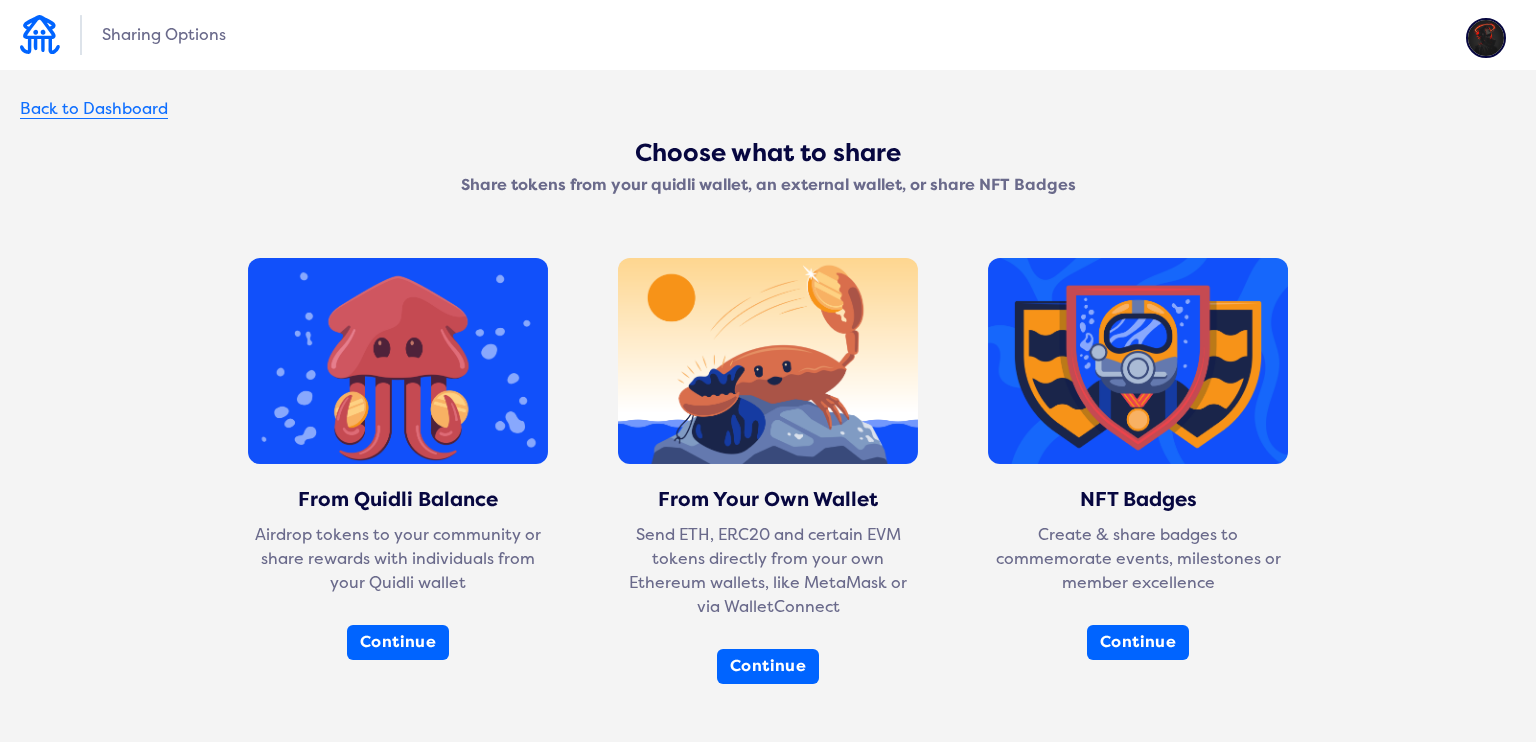click on "Back to Dashboard" at bounding box center (94, 109) 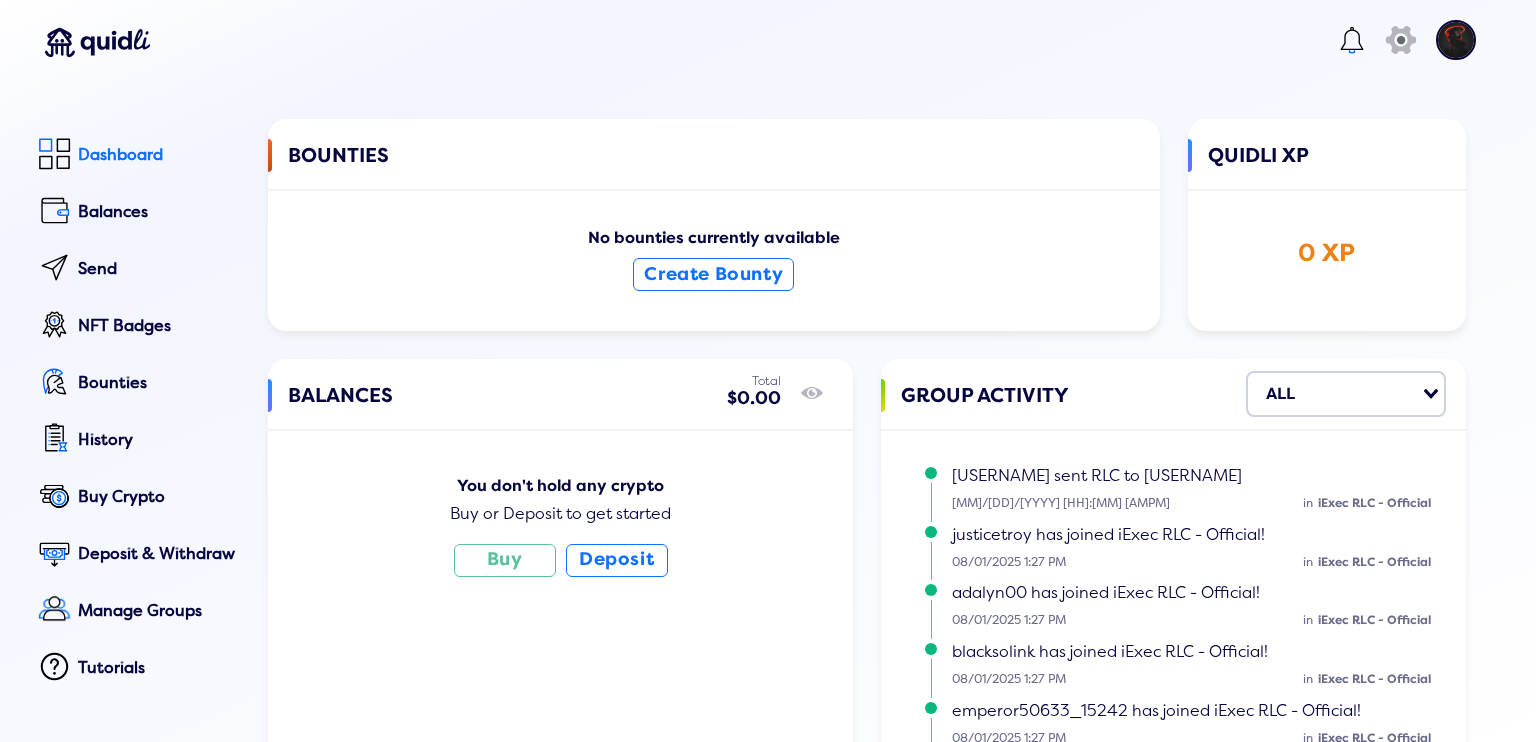 click on "Dashboard" 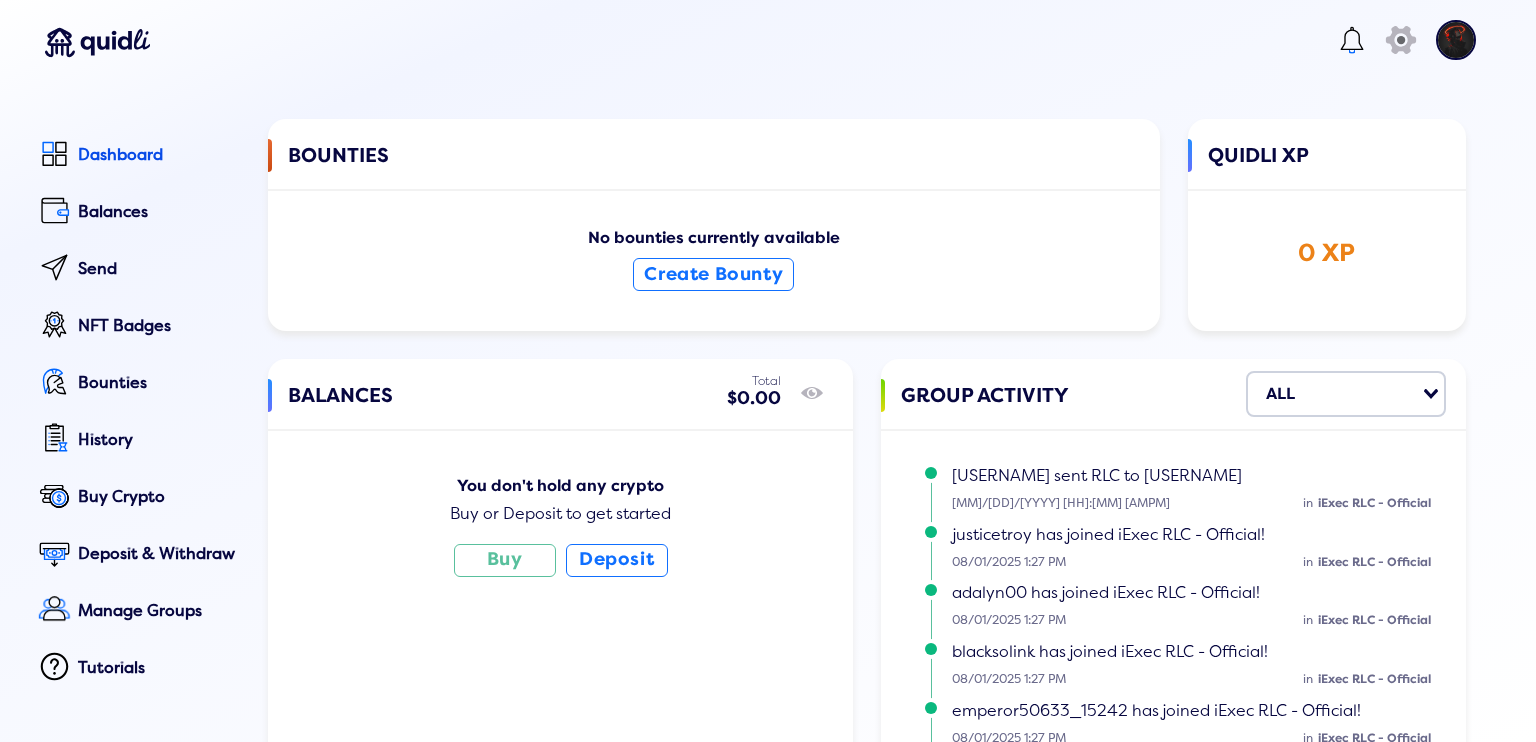 drag, startPoint x: 550, startPoint y: 11, endPoint x: 509, endPoint y: 2, distance: 41.976185 